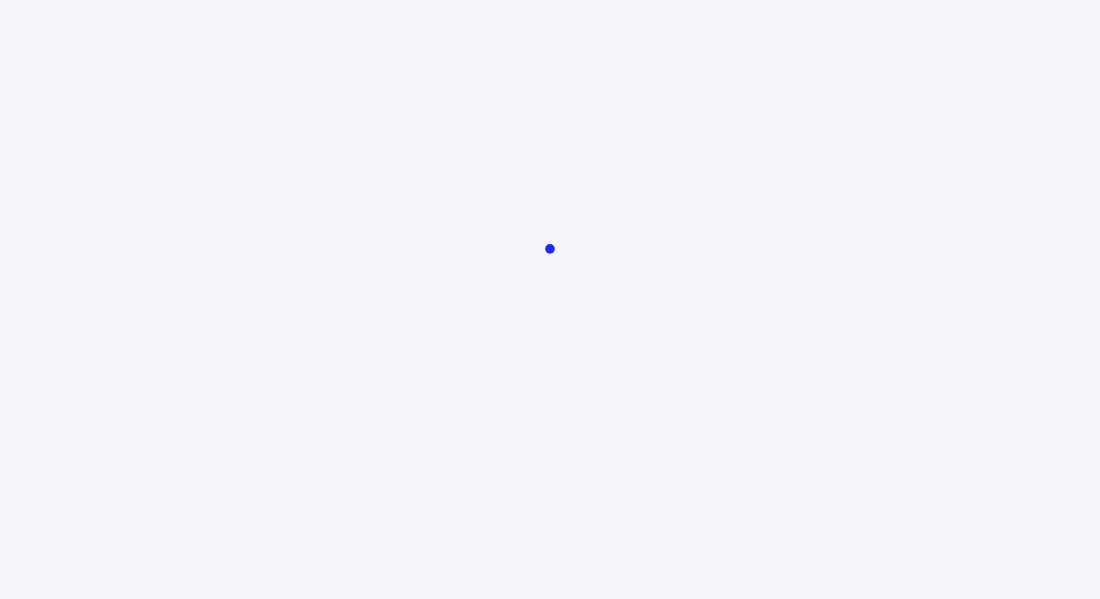 scroll, scrollTop: 0, scrollLeft: 0, axis: both 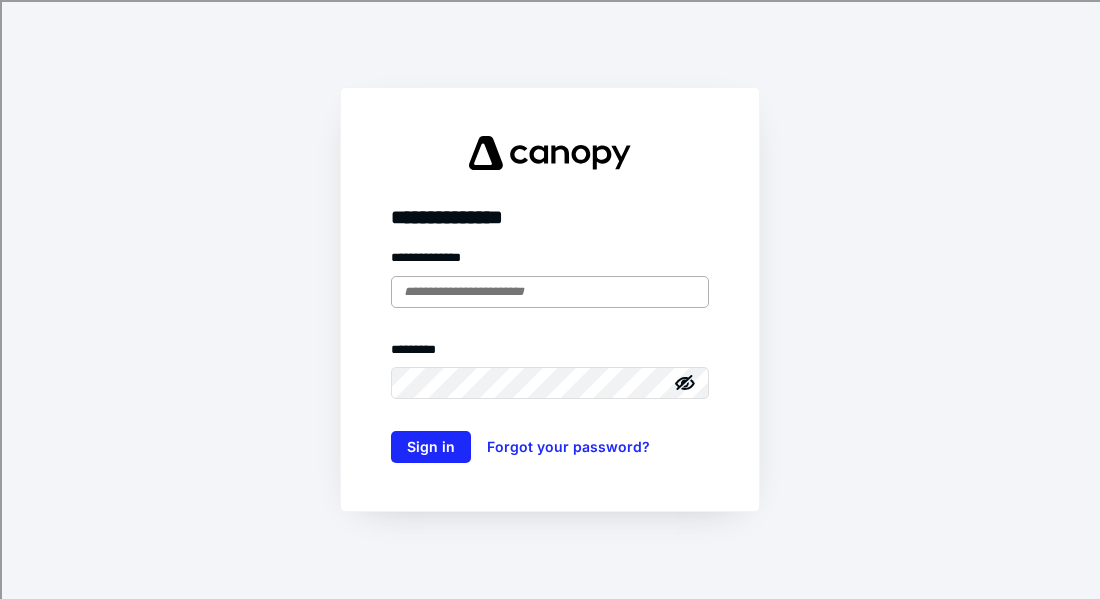 click at bounding box center [550, 292] 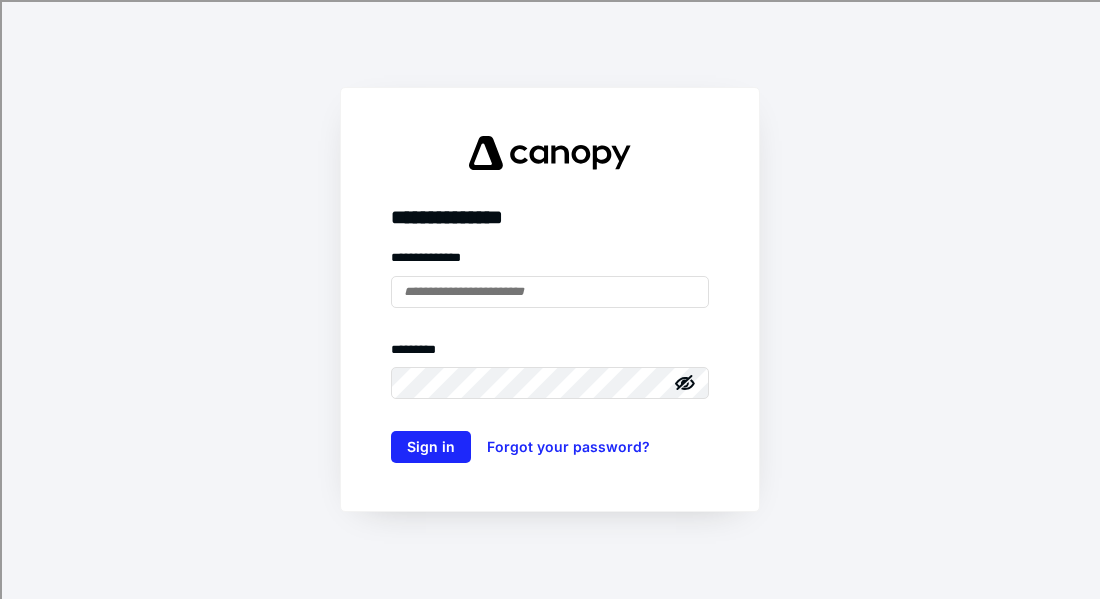 type on "**********" 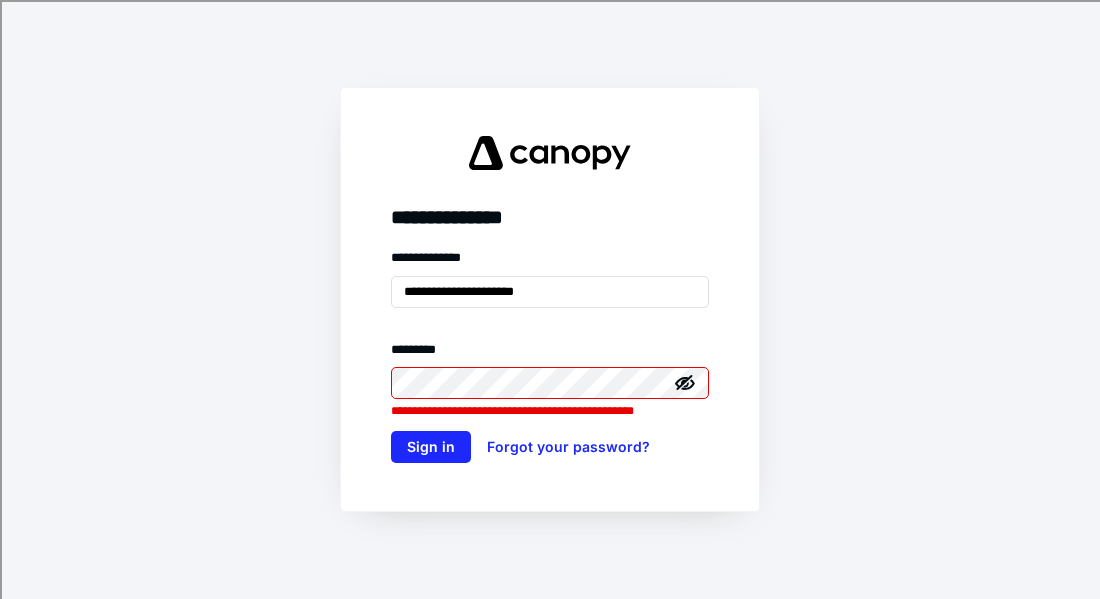 click 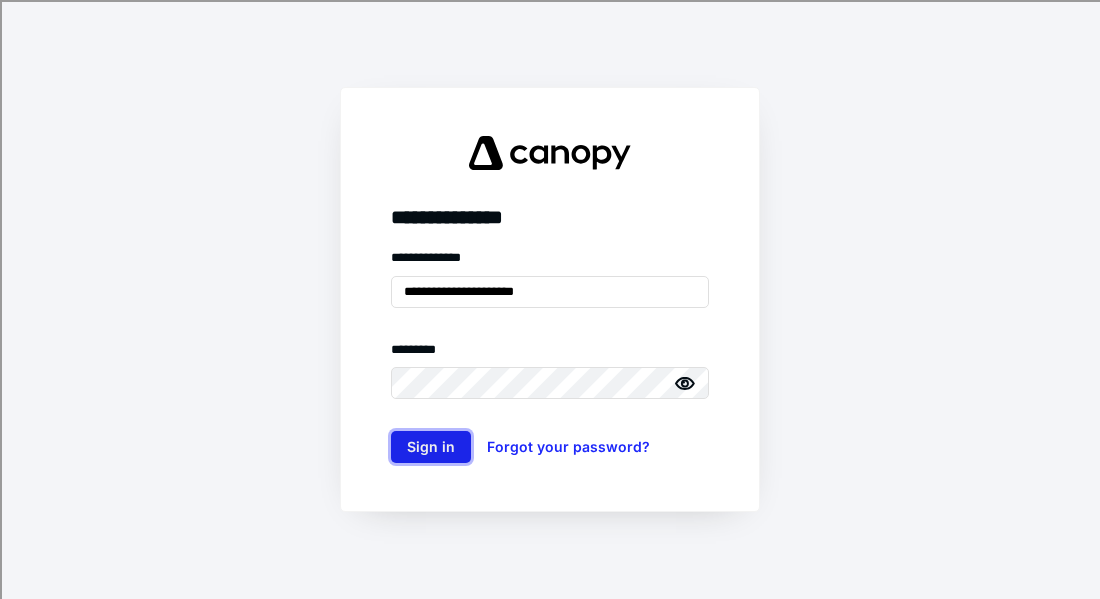 click on "Sign in" at bounding box center [431, 447] 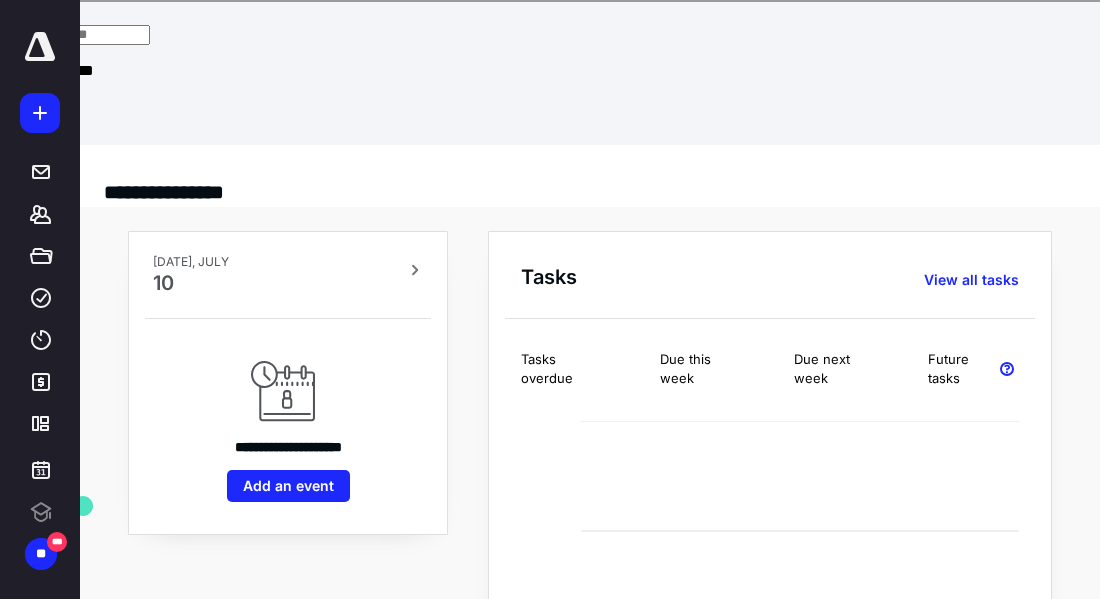 scroll, scrollTop: 0, scrollLeft: 0, axis: both 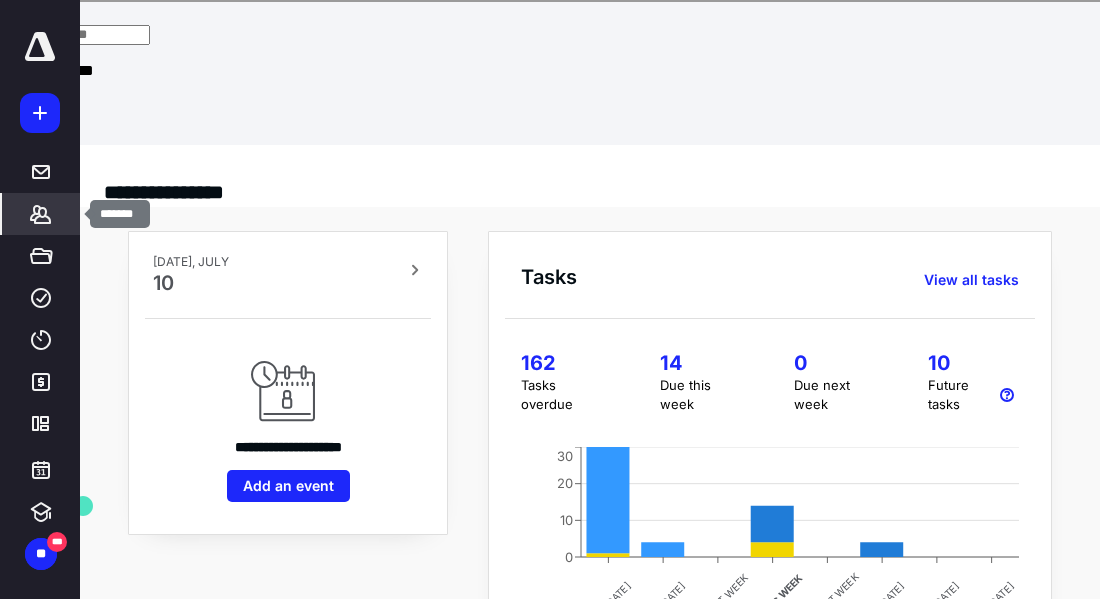 click on "*******" at bounding box center (41, 214) 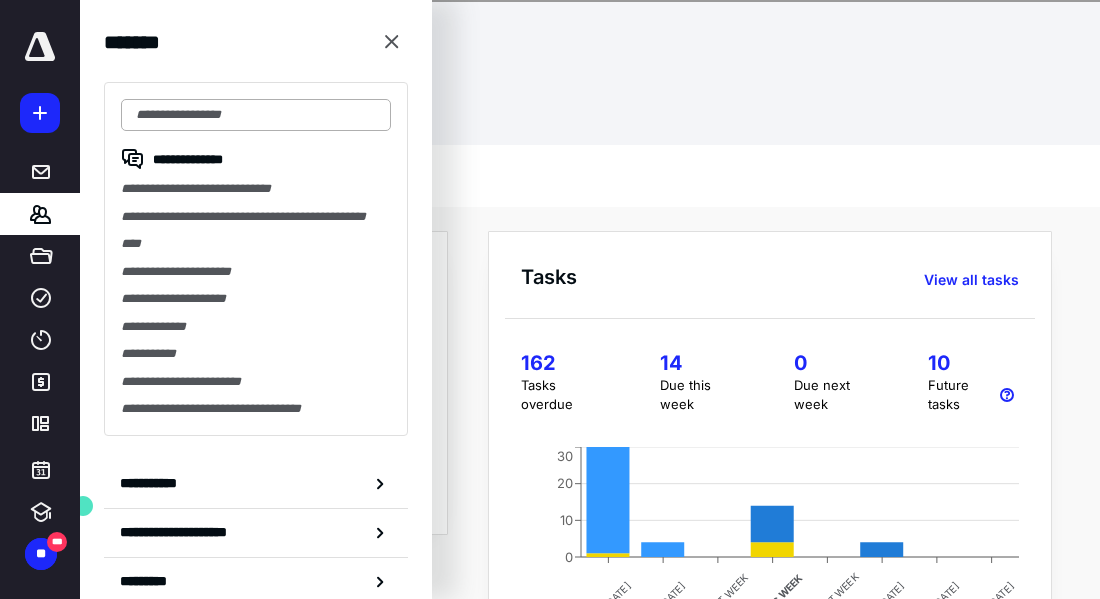 click at bounding box center [256, 115] 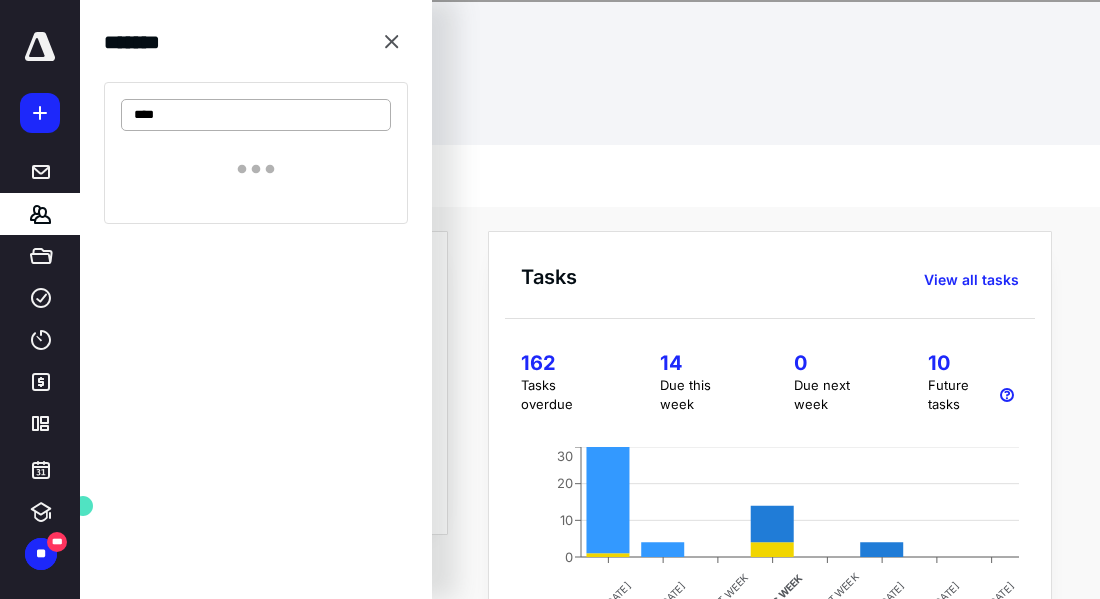 type on "*****" 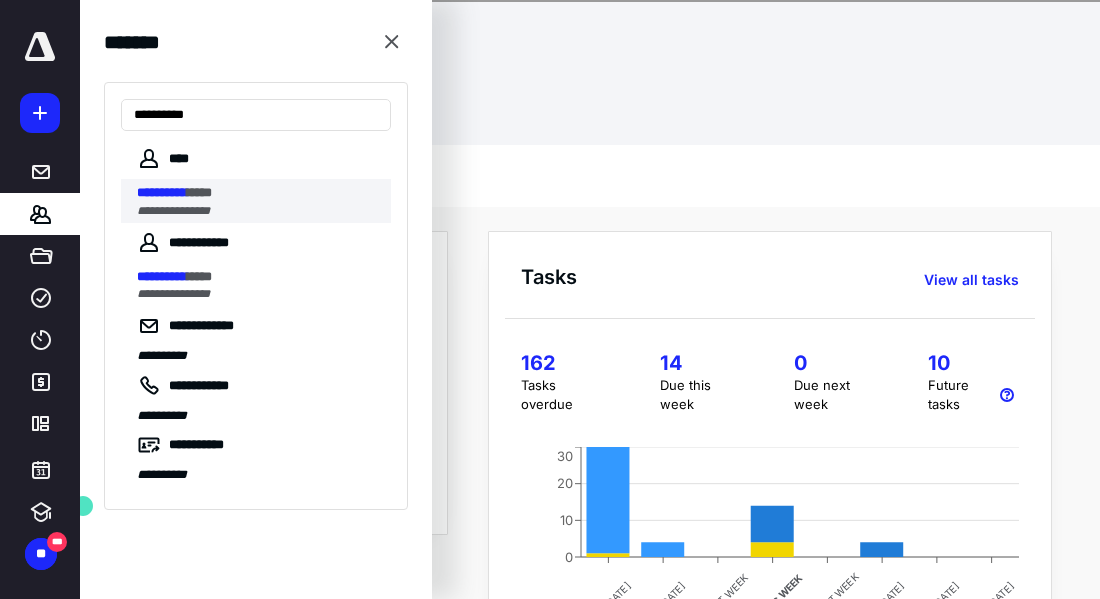 type on "**********" 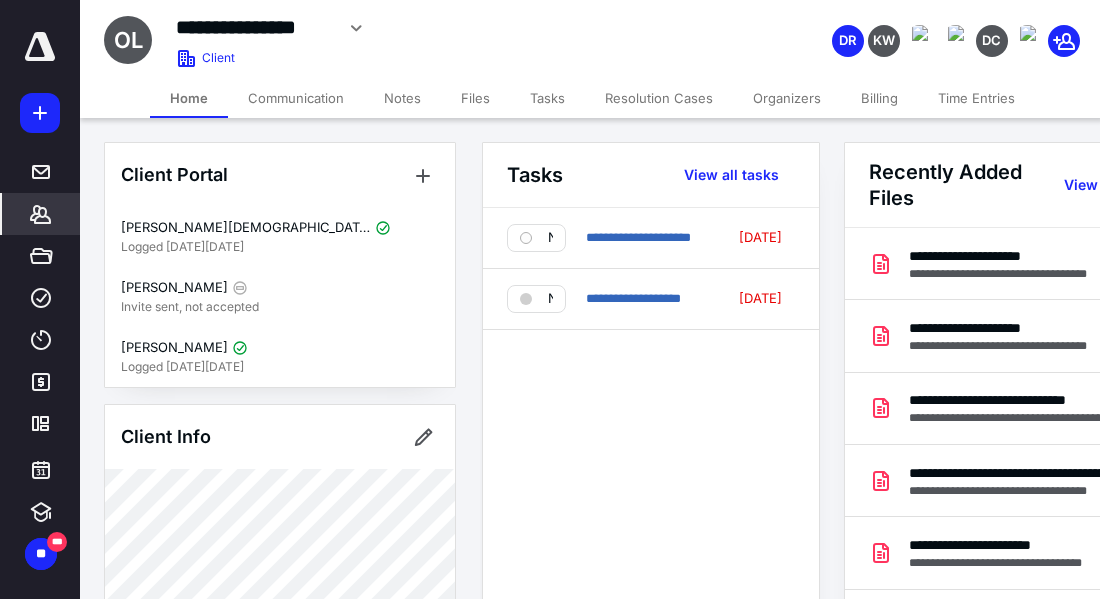 click on "Files" at bounding box center [475, 98] 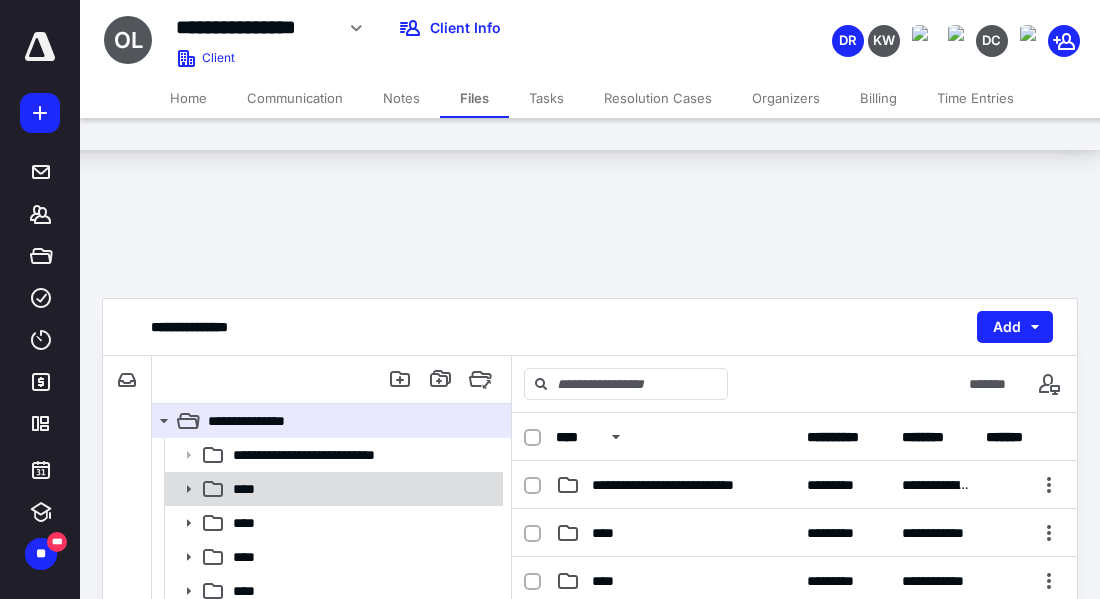 click on "****" at bounding box center [362, 489] 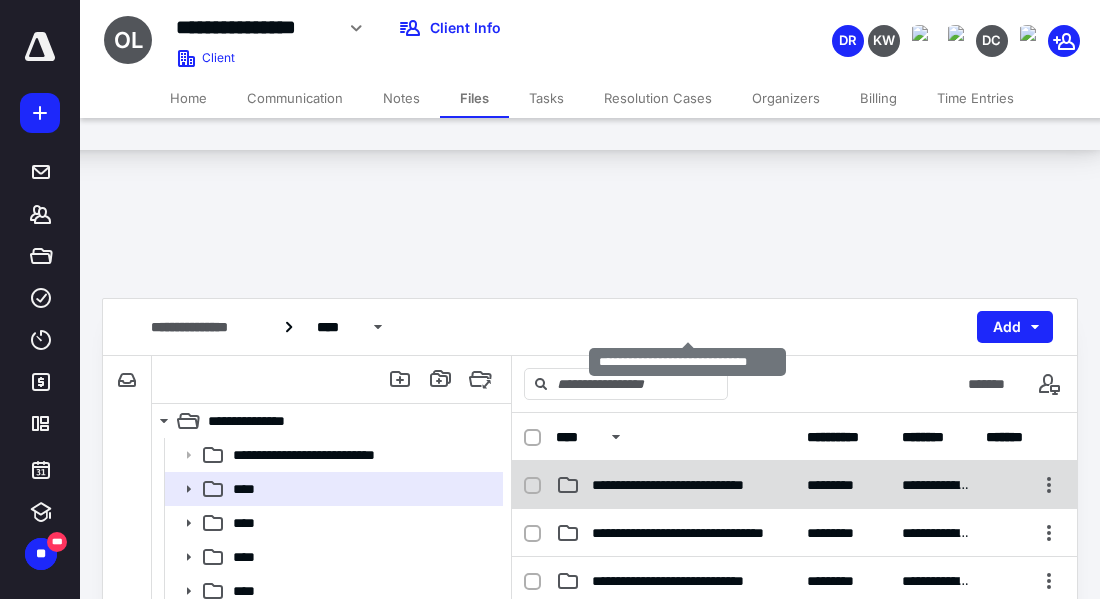 click on "**********" at bounding box center [687, 485] 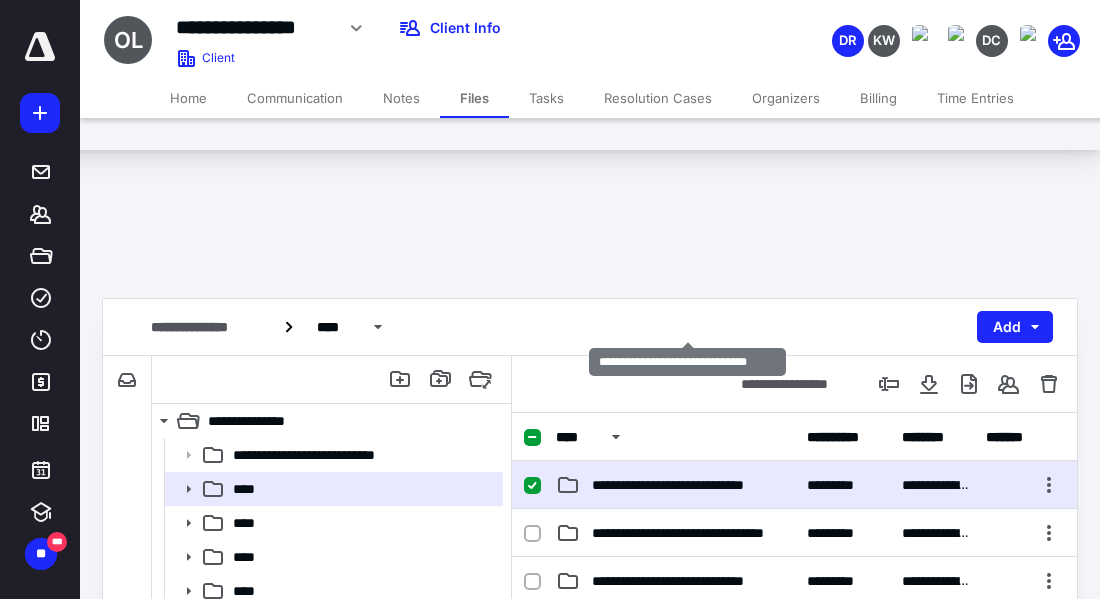 click on "**********" at bounding box center [687, 485] 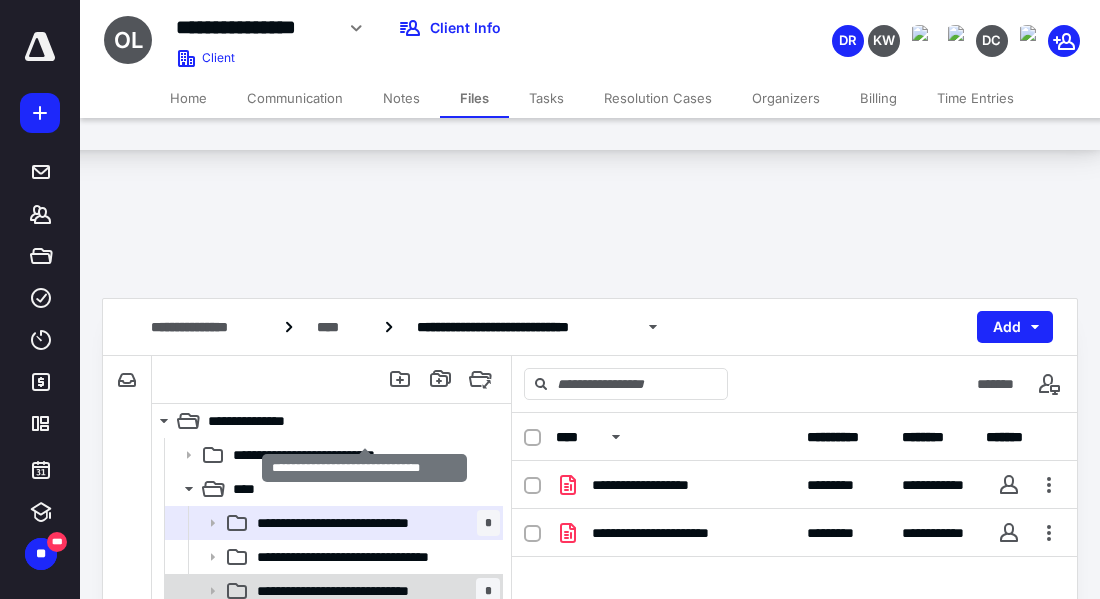 click on "**********" at bounding box center (364, 591) 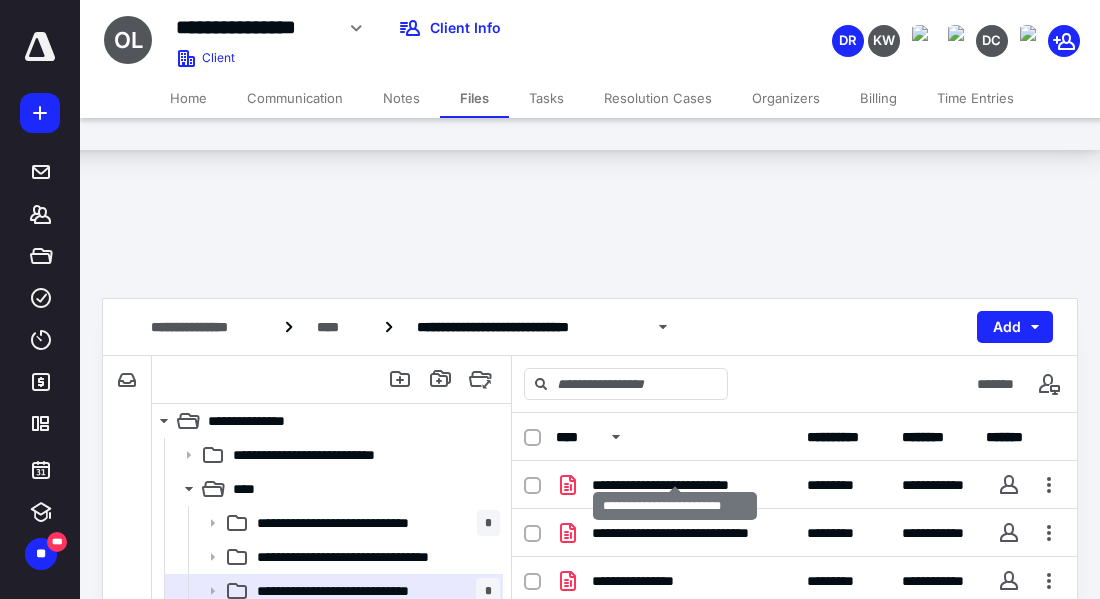 click on "**********" at bounding box center [675, 629] 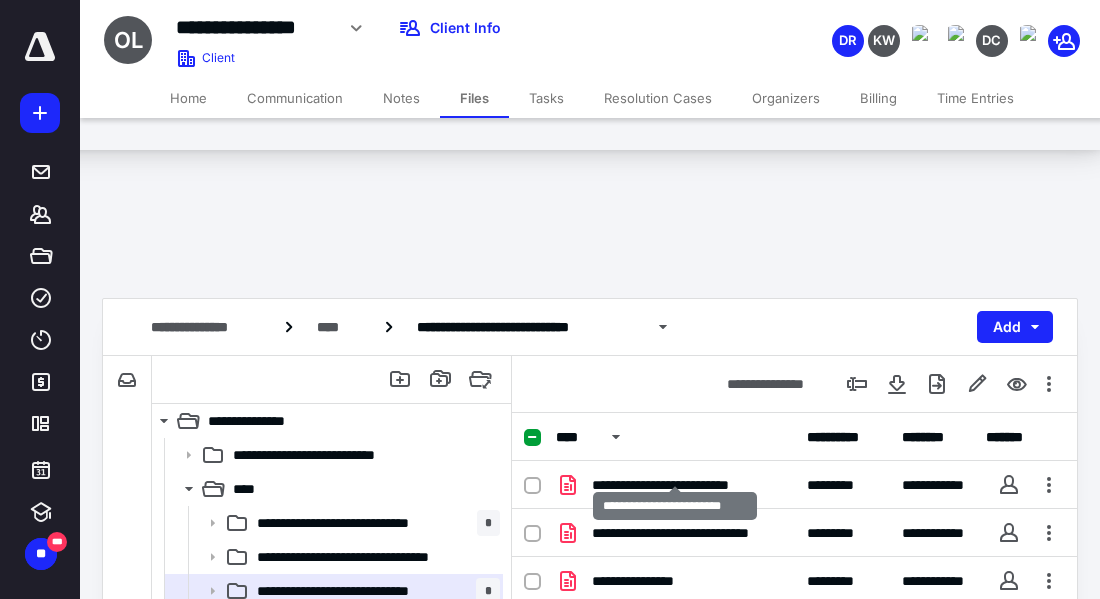 click on "**********" at bounding box center [675, 629] 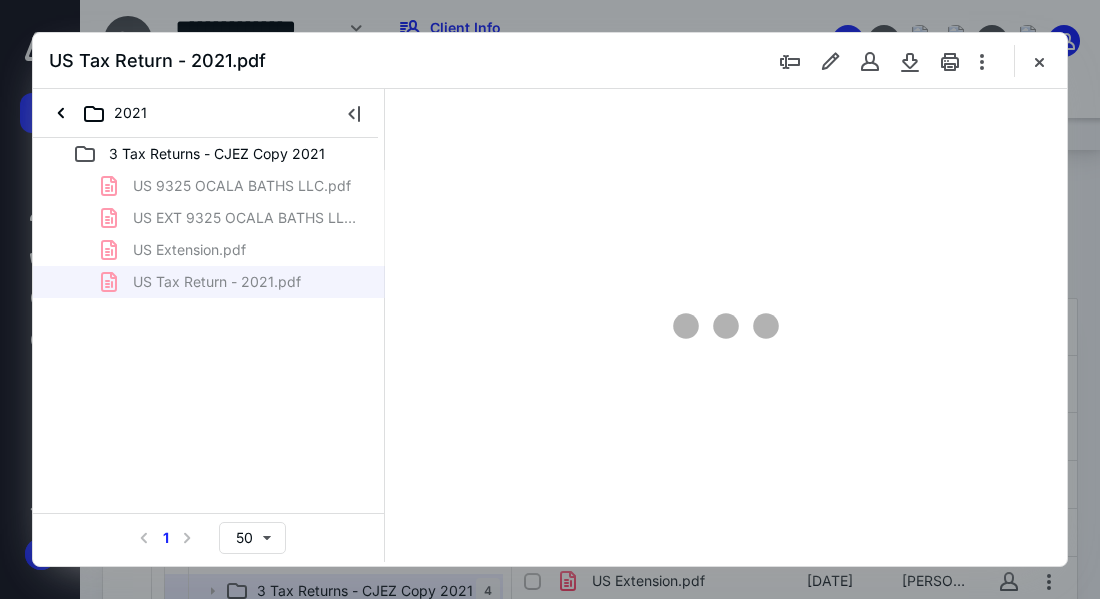 scroll, scrollTop: 0, scrollLeft: 0, axis: both 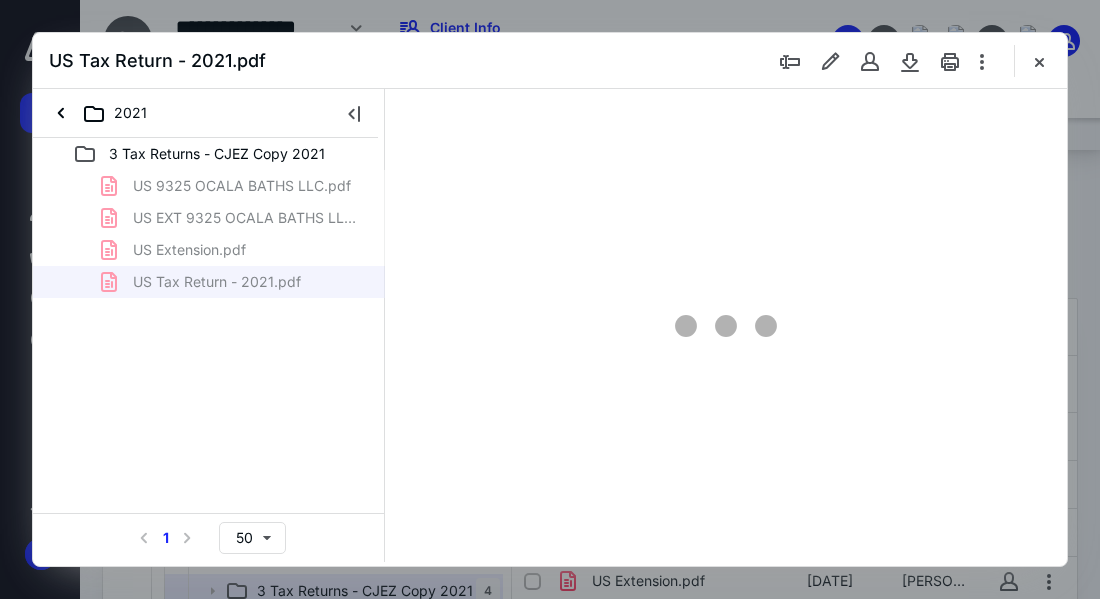 type on "47" 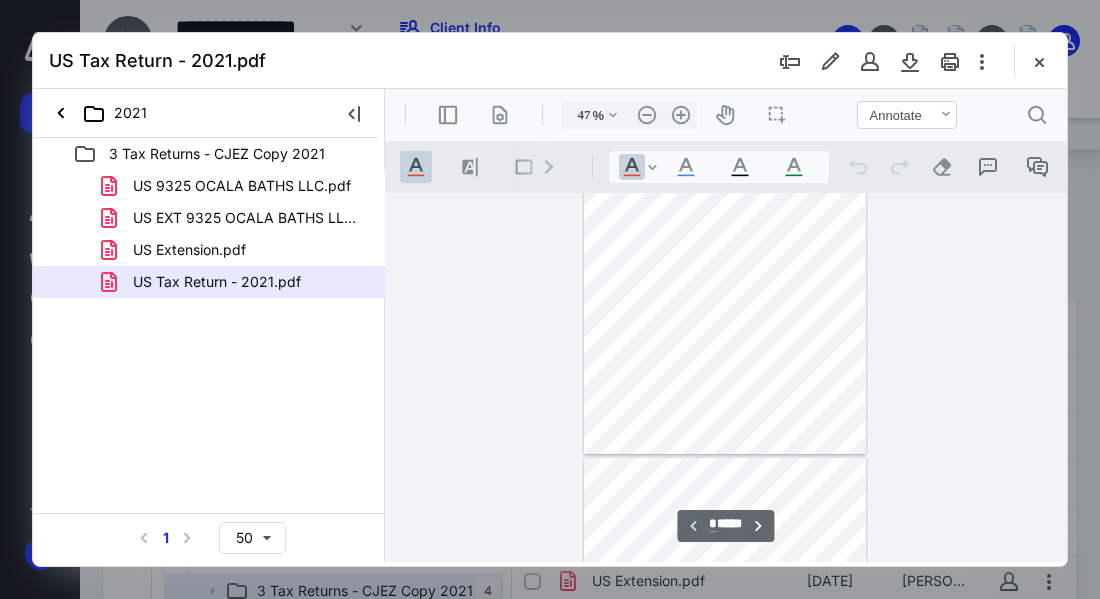 scroll, scrollTop: 0, scrollLeft: 0, axis: both 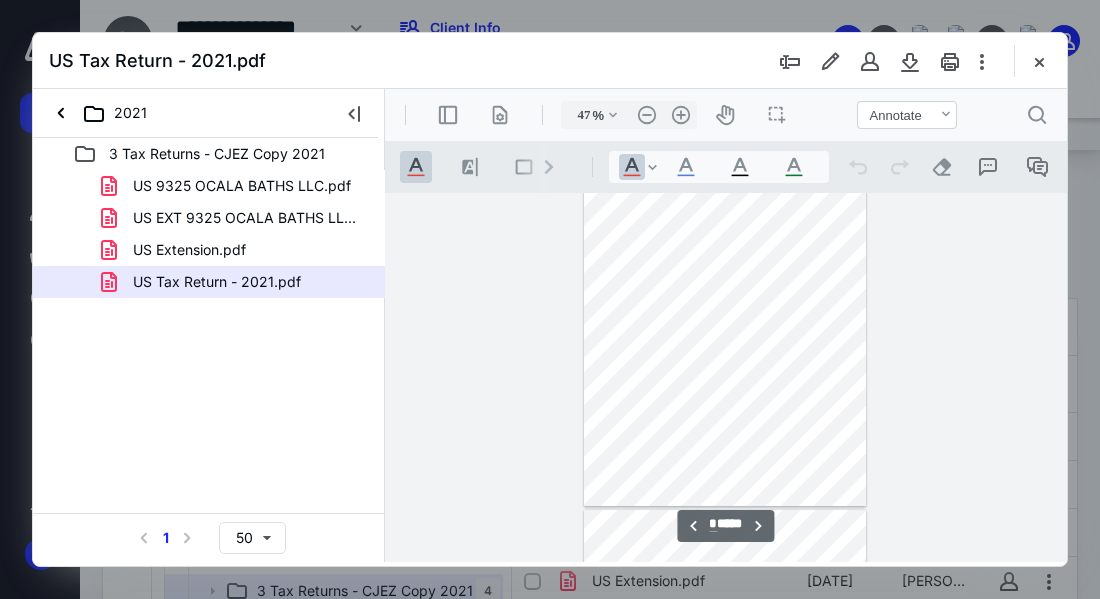type on "*" 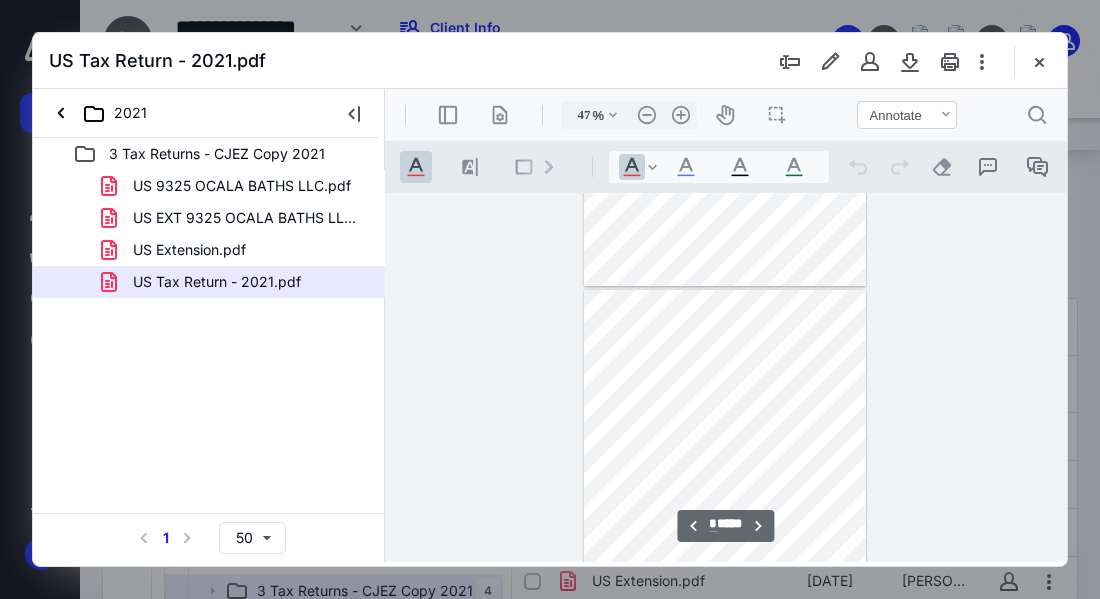 scroll, scrollTop: 1382, scrollLeft: 0, axis: vertical 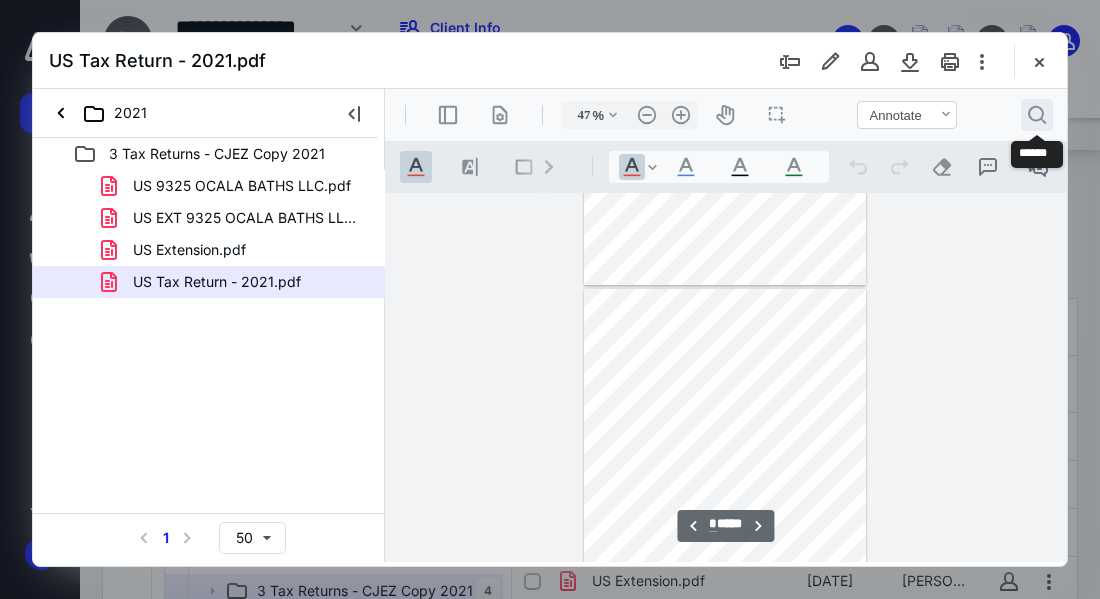 click on ".cls-1{fill:#abb0c4;} icon - header - search" at bounding box center [1037, 115] 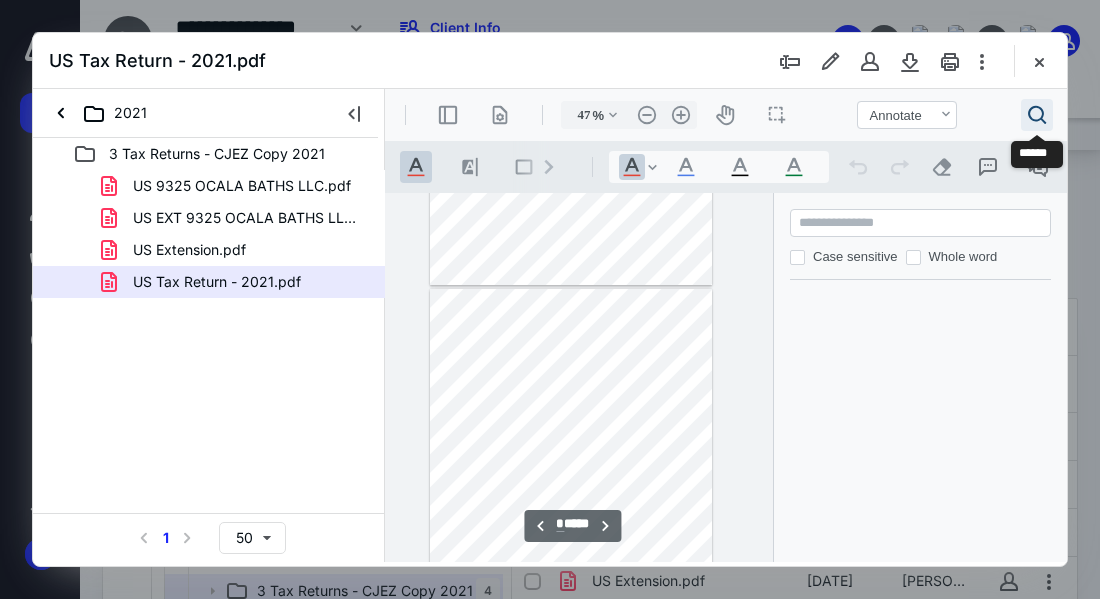 scroll, scrollTop: 1382, scrollLeft: 1, axis: both 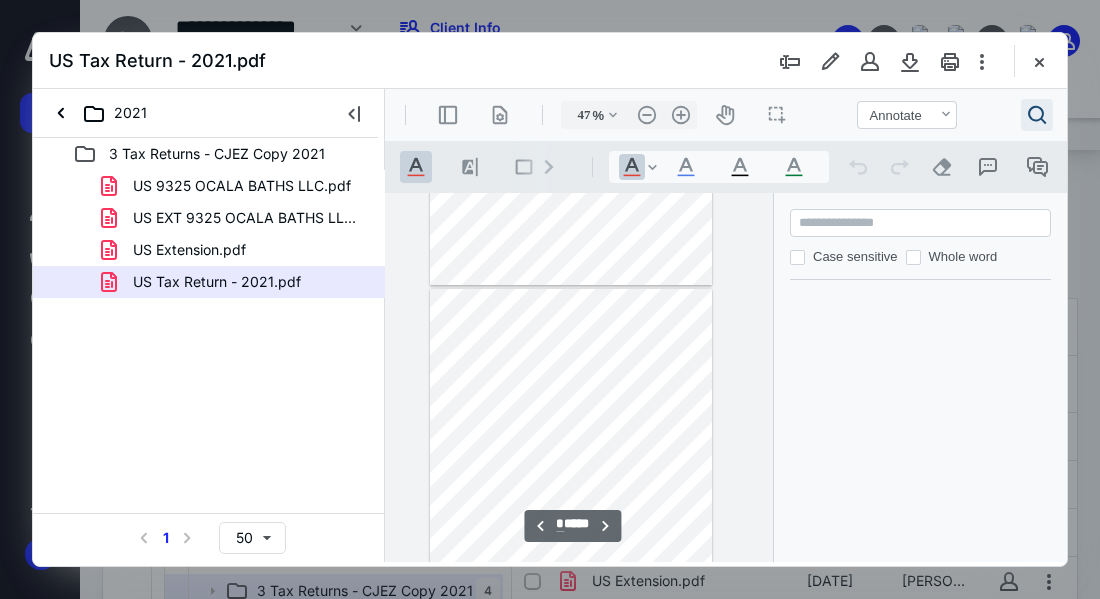 click on ".cls-1{fill:#abb0c4;} icon - header - search" at bounding box center (1037, 115) 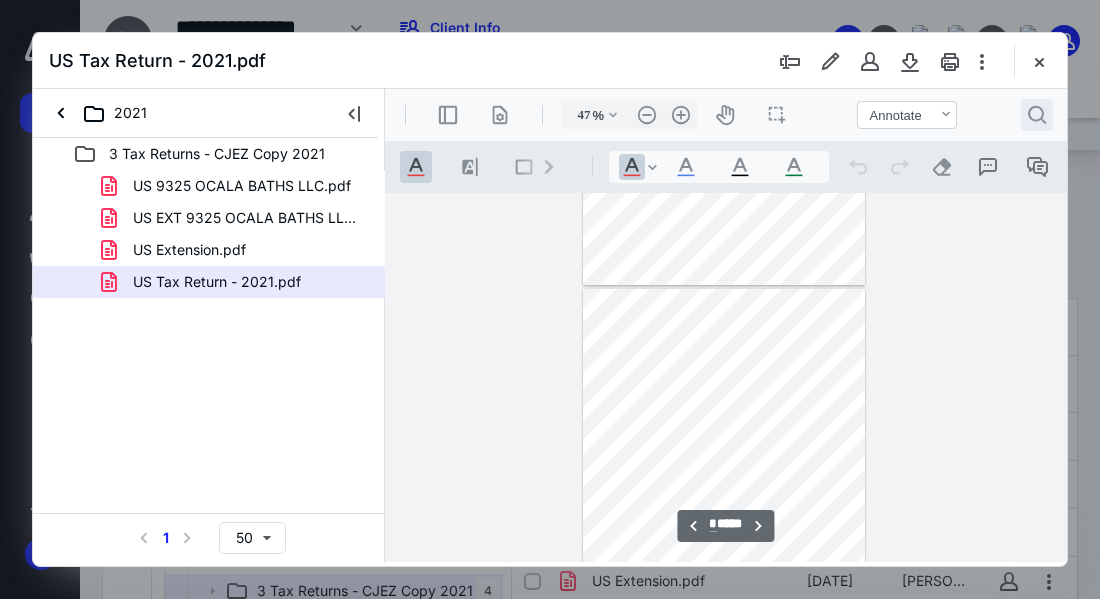 scroll, scrollTop: 1382, scrollLeft: 0, axis: vertical 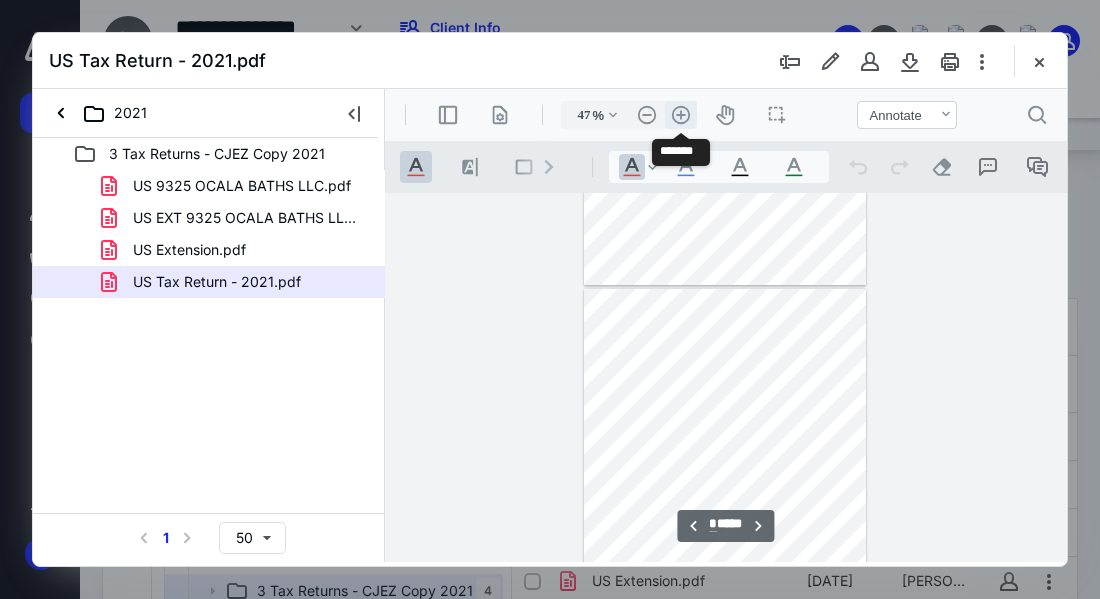 click on ".cls-1{fill:#abb0c4;} icon - header - zoom - in - line" at bounding box center (681, 115) 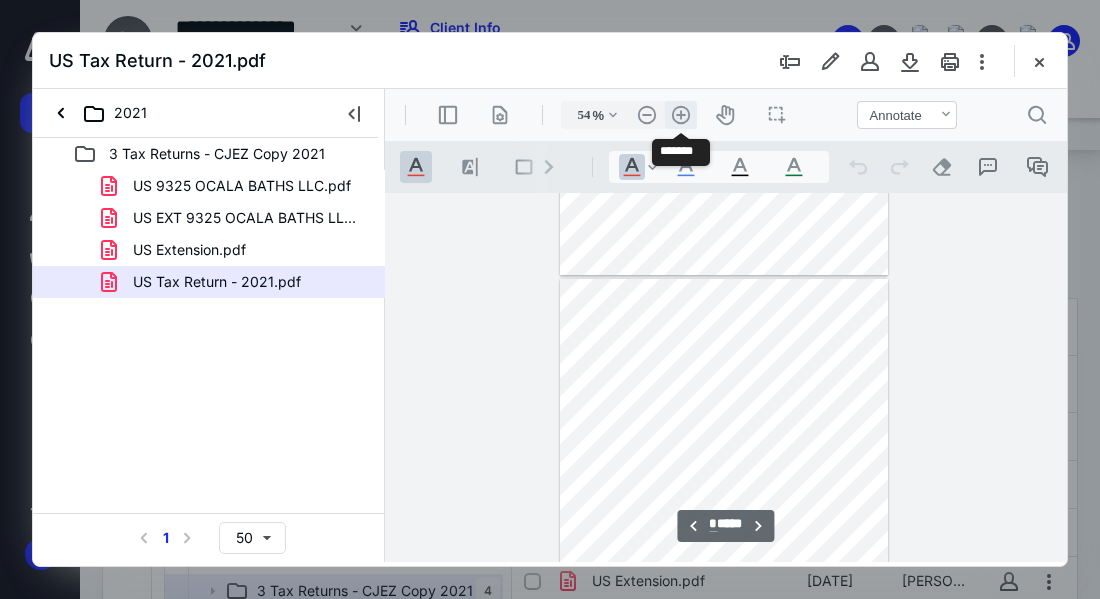 click on ".cls-1{fill:#abb0c4;} icon - header - zoom - in - line" at bounding box center [681, 115] 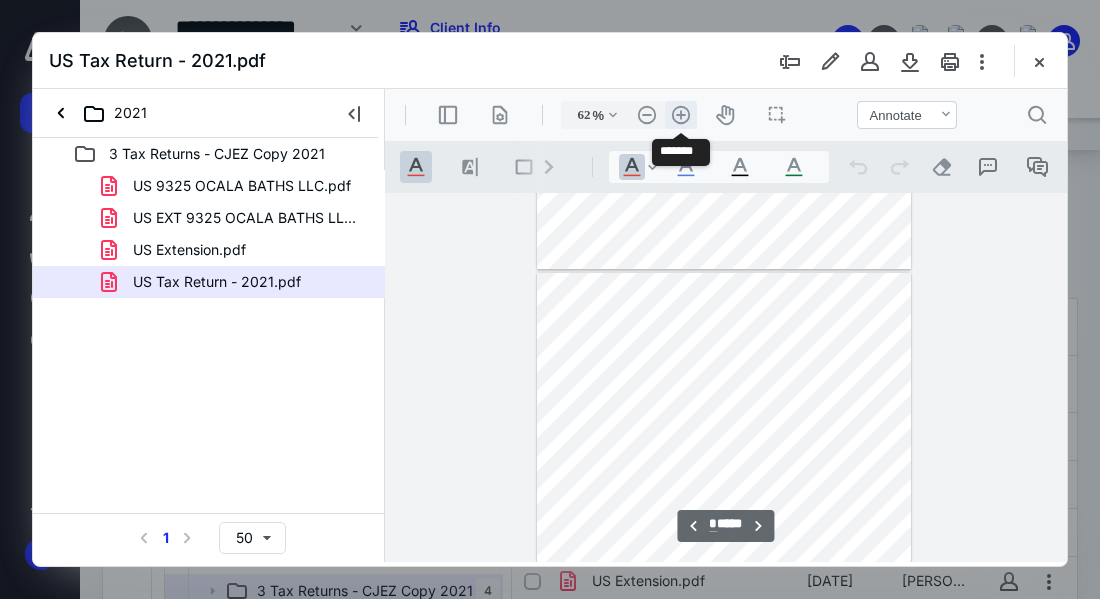 click on ".cls-1{fill:#abb0c4;} icon - header - zoom - in - line" at bounding box center (681, 115) 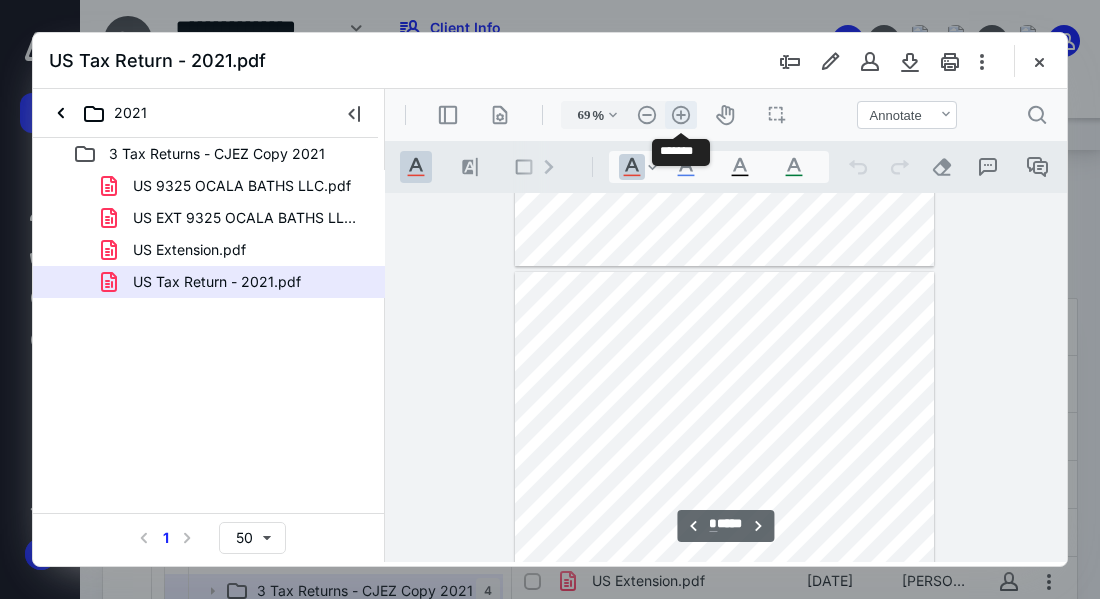 click on ".cls-1{fill:#abb0c4;} icon - header - zoom - in - line" at bounding box center (681, 115) 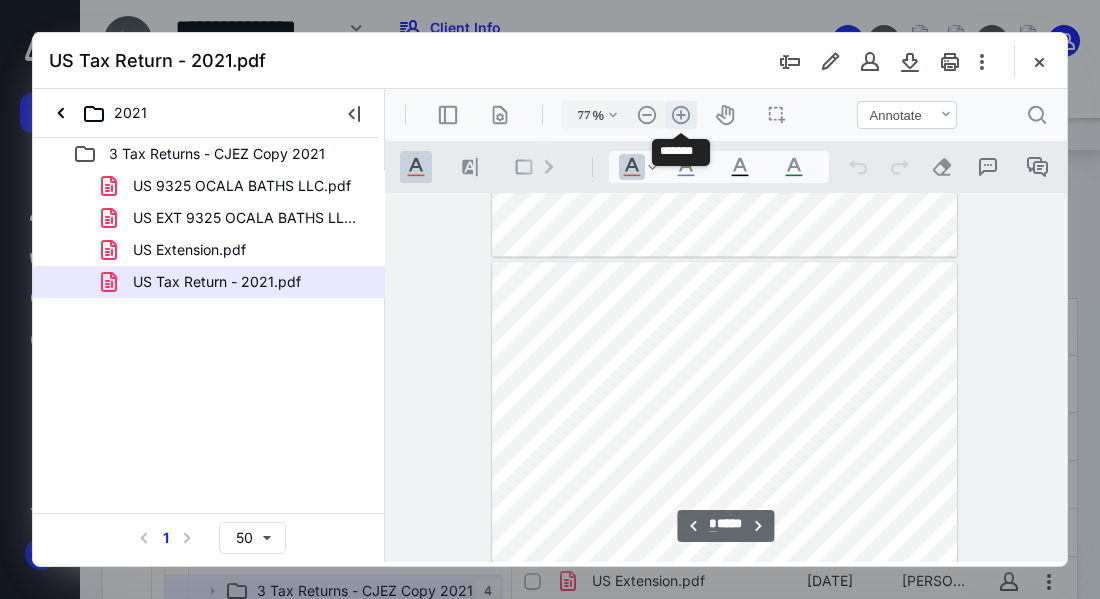 click on ".cls-1{fill:#abb0c4;} icon - header - zoom - in - line" at bounding box center (681, 115) 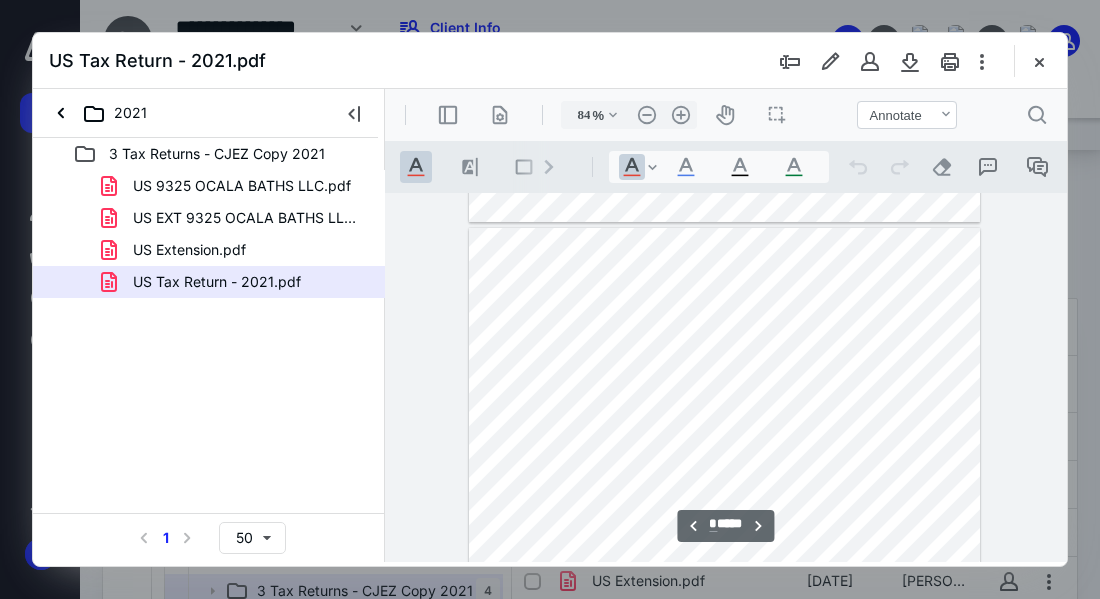 scroll, scrollTop: 2628, scrollLeft: 0, axis: vertical 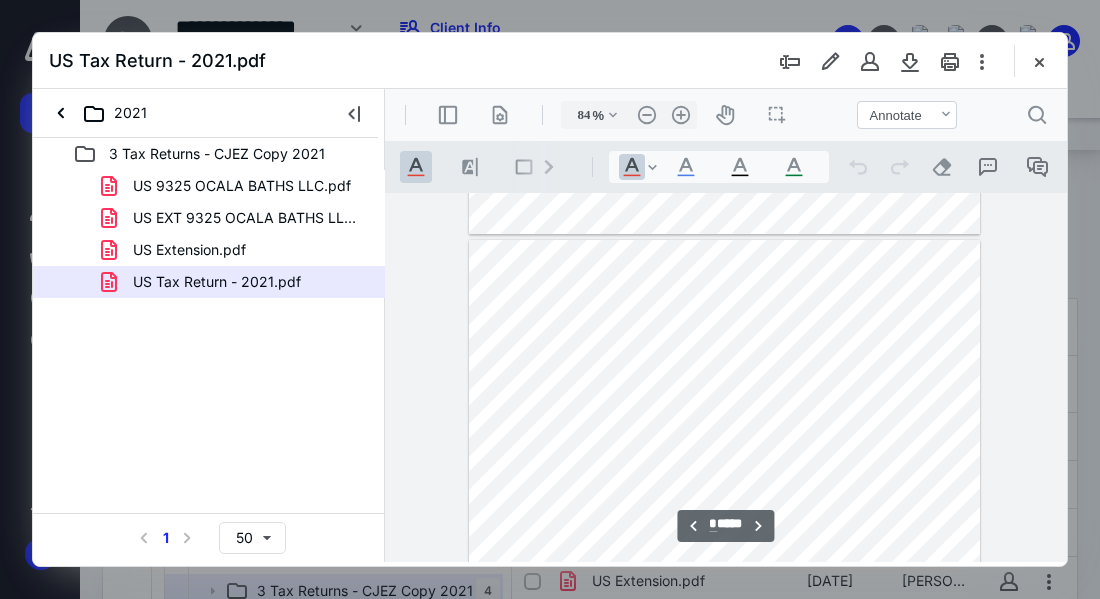 click at bounding box center (725, 571) 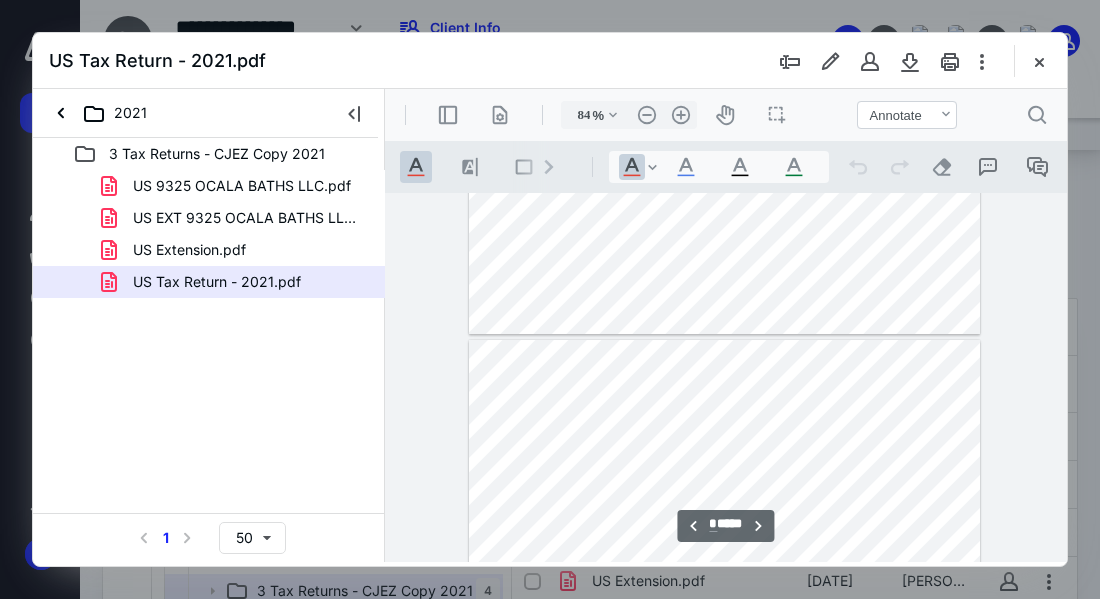 scroll, scrollTop: 2526, scrollLeft: 0, axis: vertical 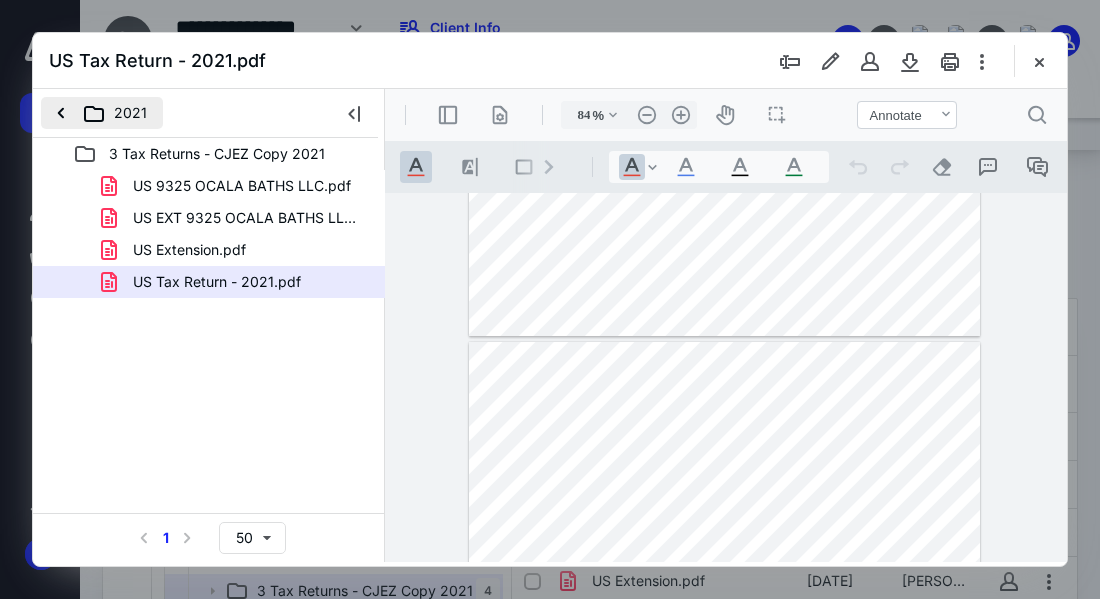 click on "2021" at bounding box center (102, 113) 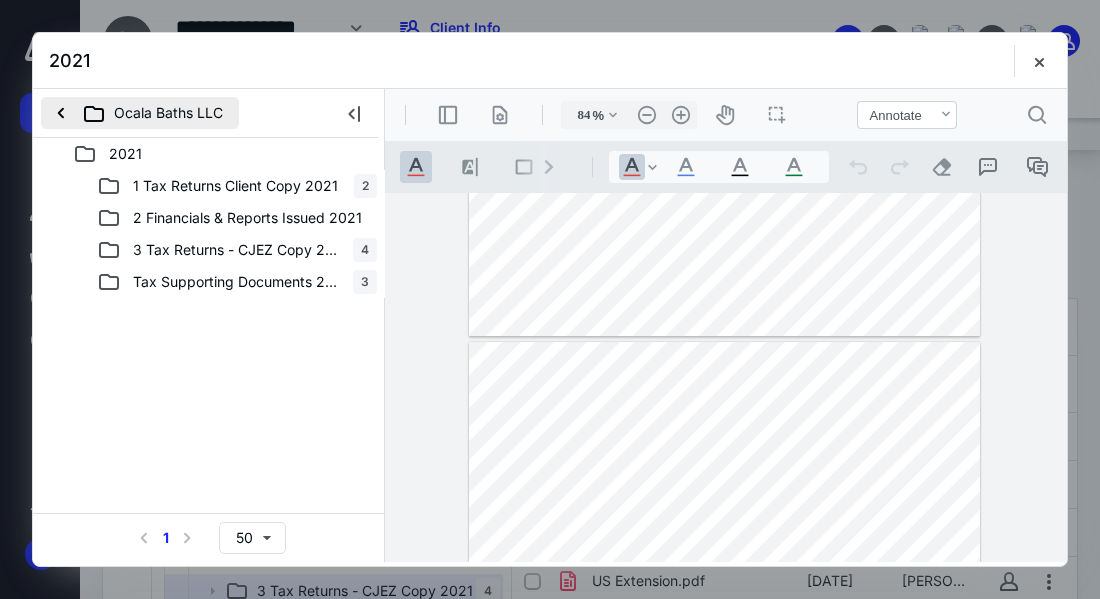 click on "Ocala Baths LLC" at bounding box center [140, 113] 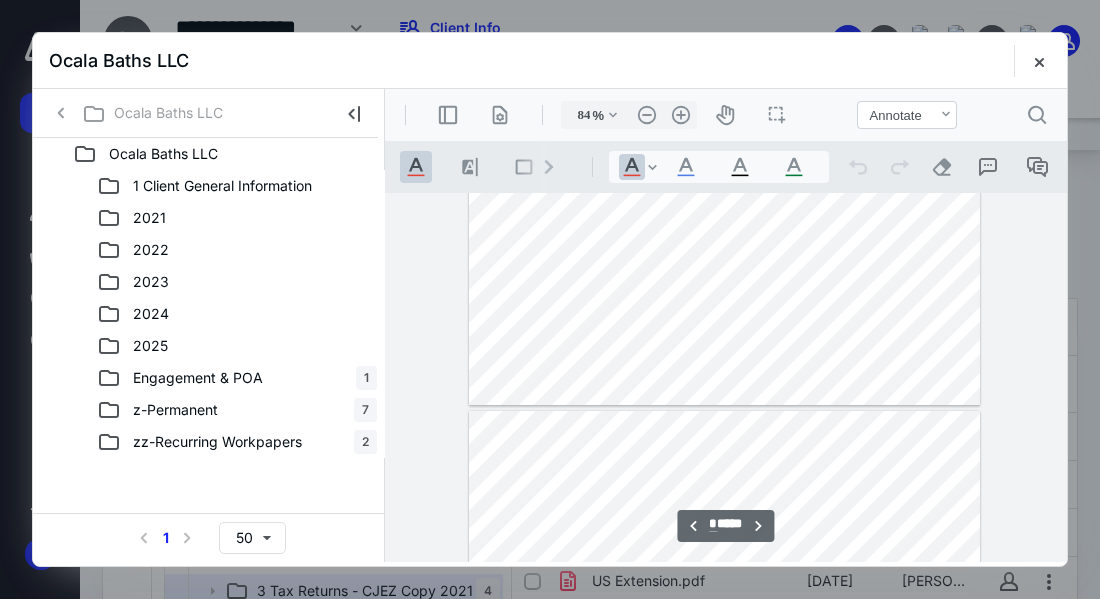 type on "*" 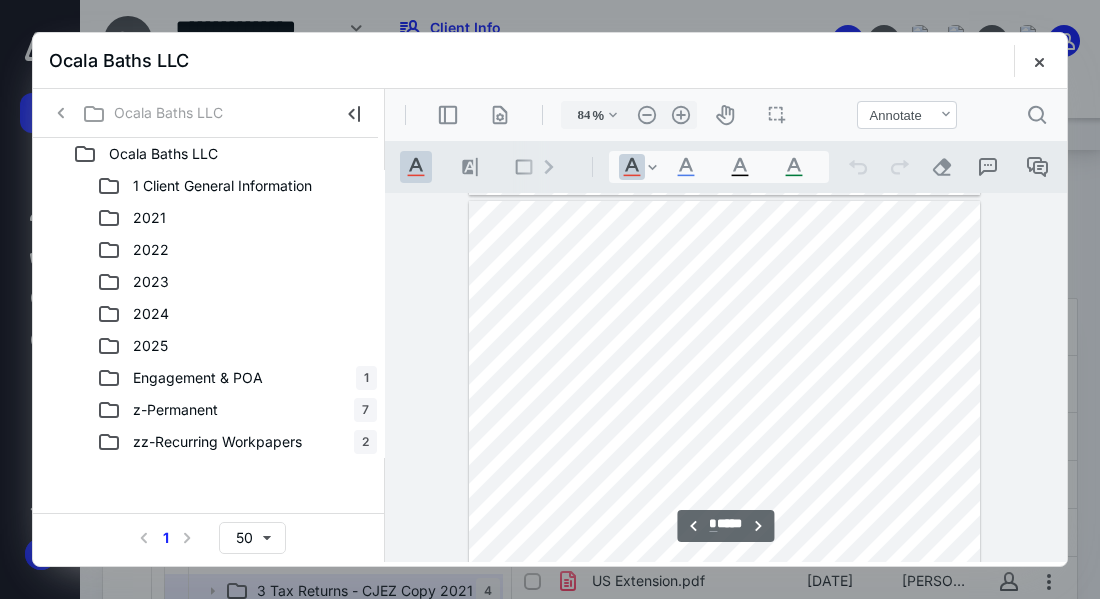 scroll, scrollTop: 3332, scrollLeft: 0, axis: vertical 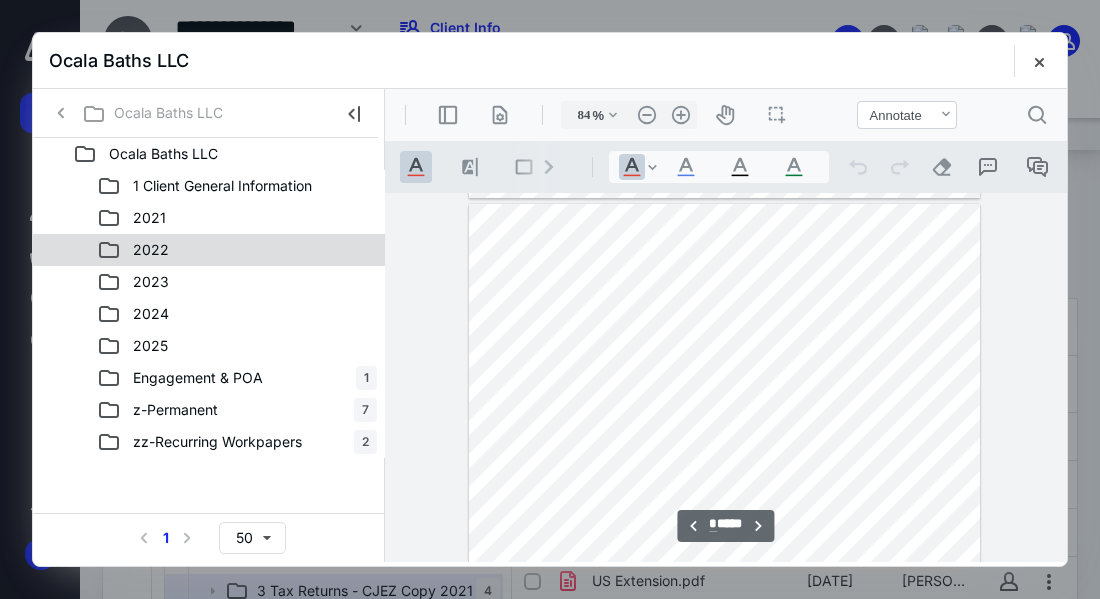 click on "2022" at bounding box center (237, 250) 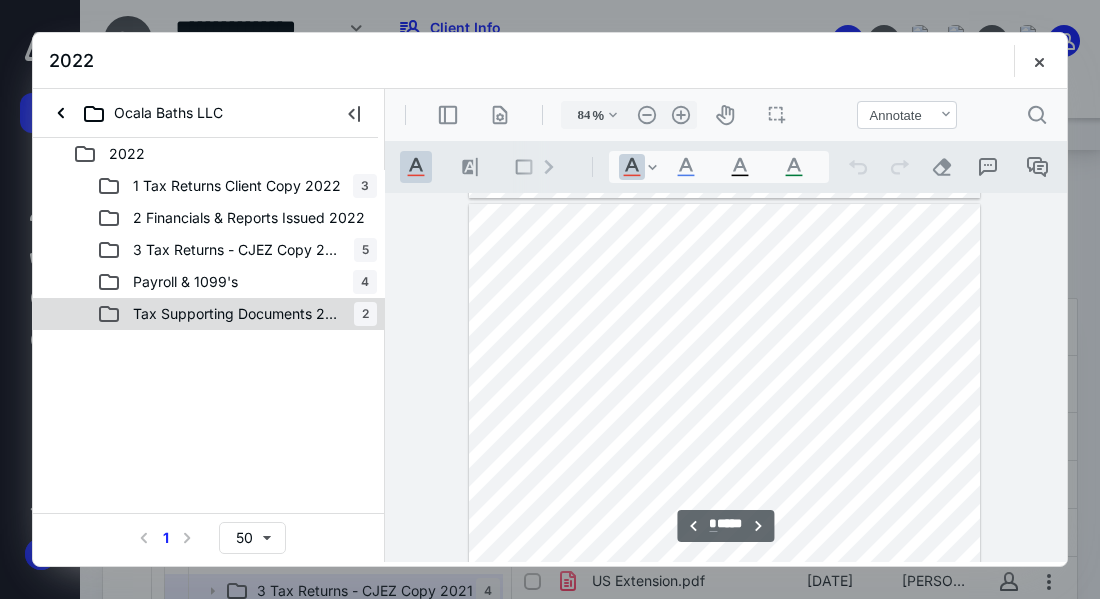 click on "Tax Supporting Documents 2022 2" at bounding box center [209, 314] 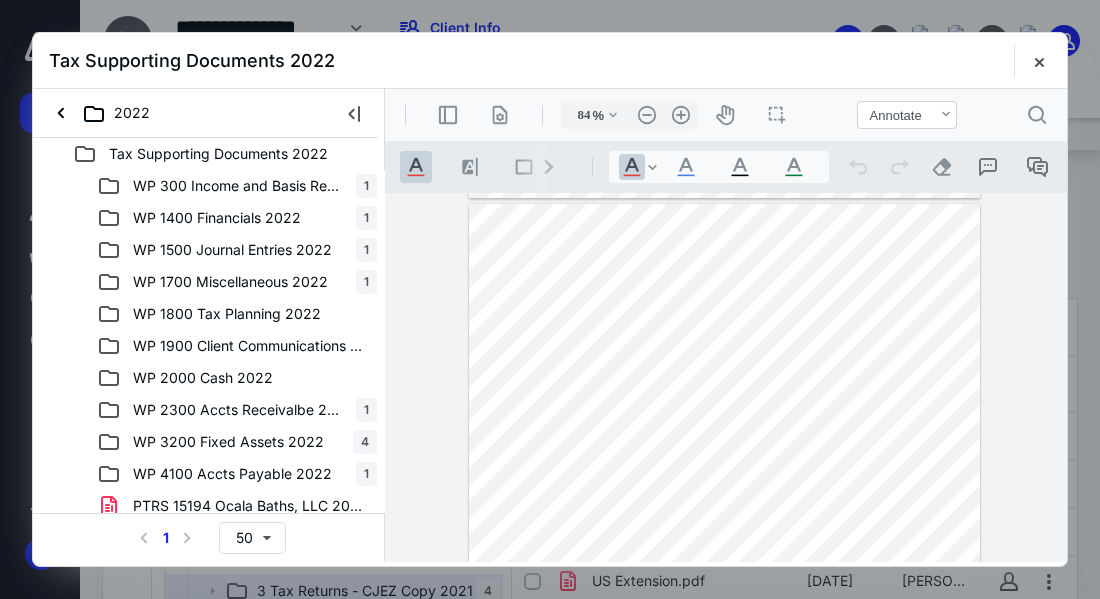 click on "WP 1800 Tax Planning 2022" at bounding box center (209, 314) 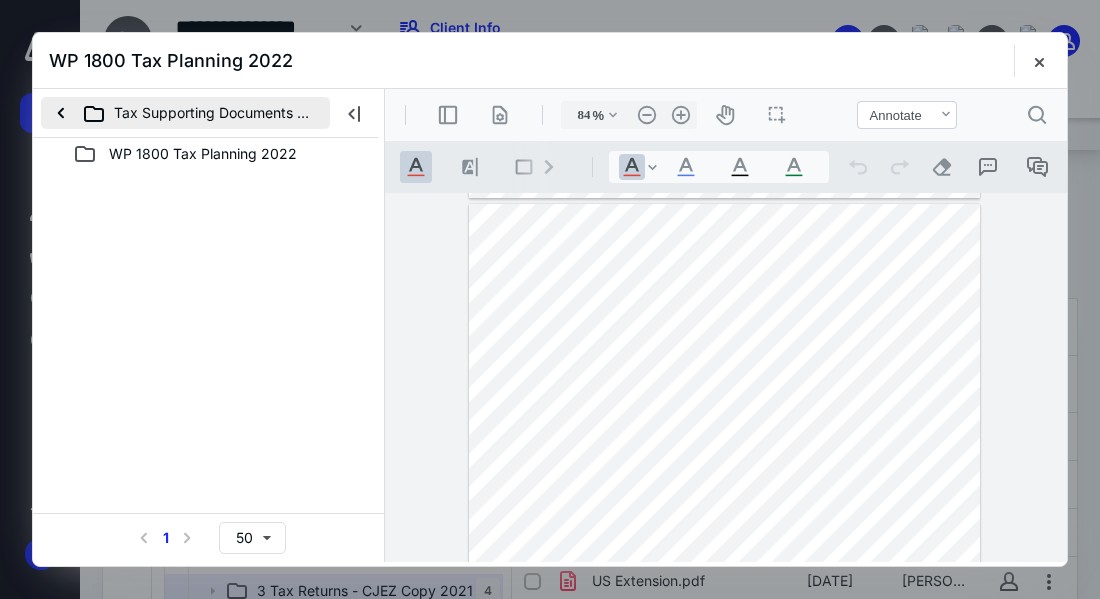 click on "Tax Supporting Documents 2022" at bounding box center [185, 113] 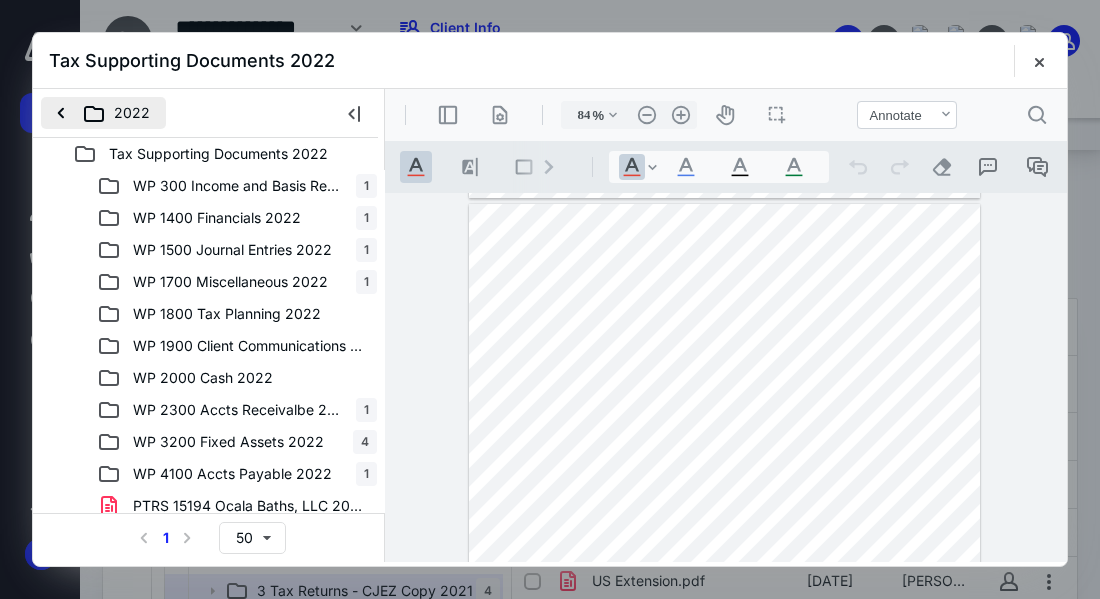 click on "2022" at bounding box center (103, 113) 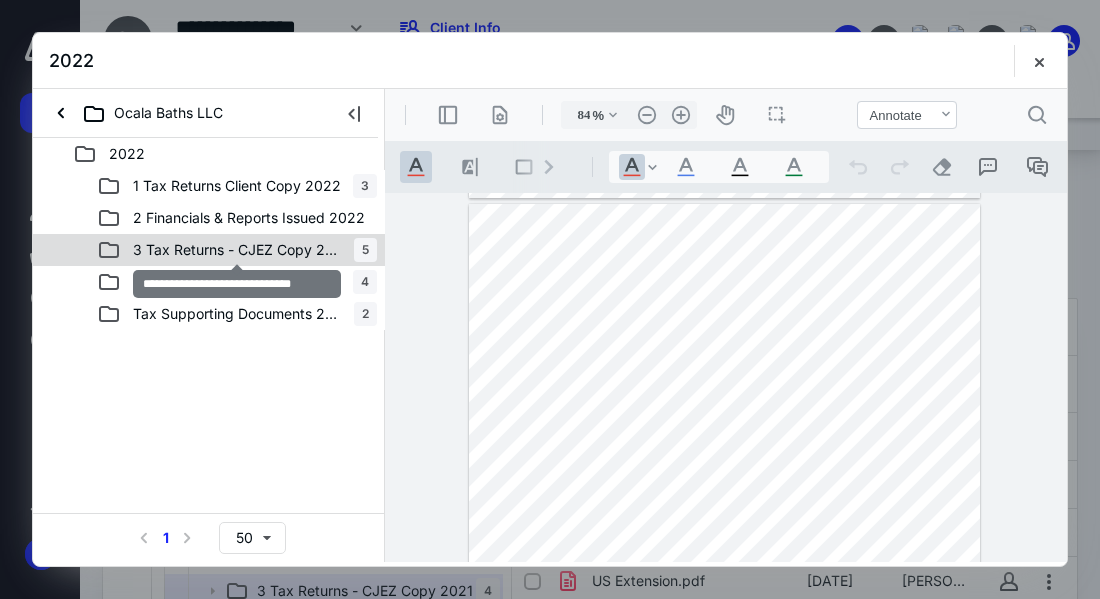 click on "3 Tax Returns - CJEZ Copy 2022" at bounding box center [237, 250] 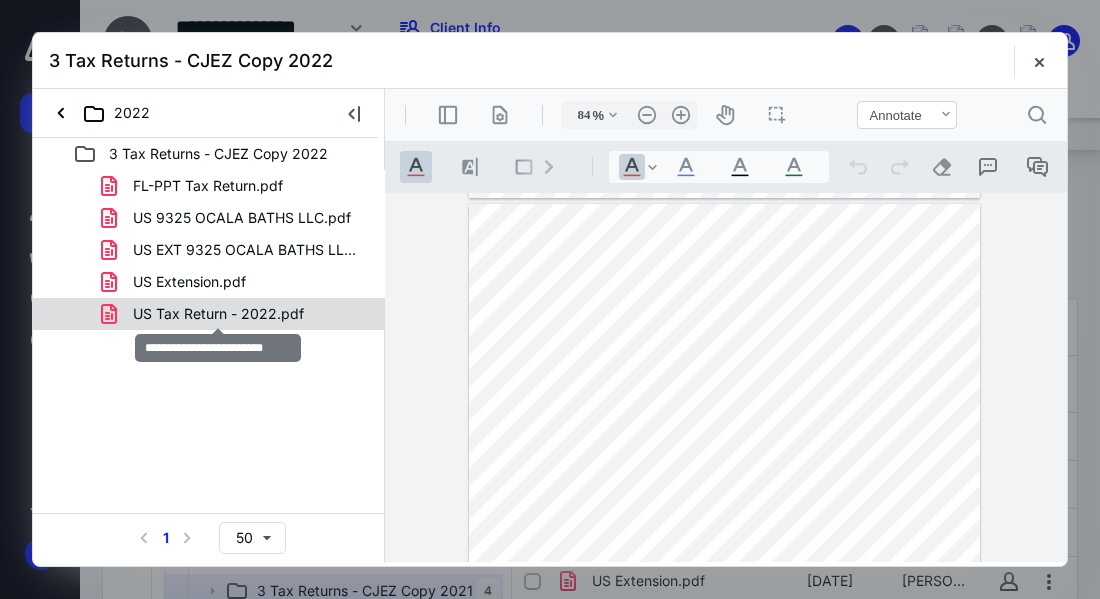 click on "US Tax Return - 2022.pdf" at bounding box center [218, 314] 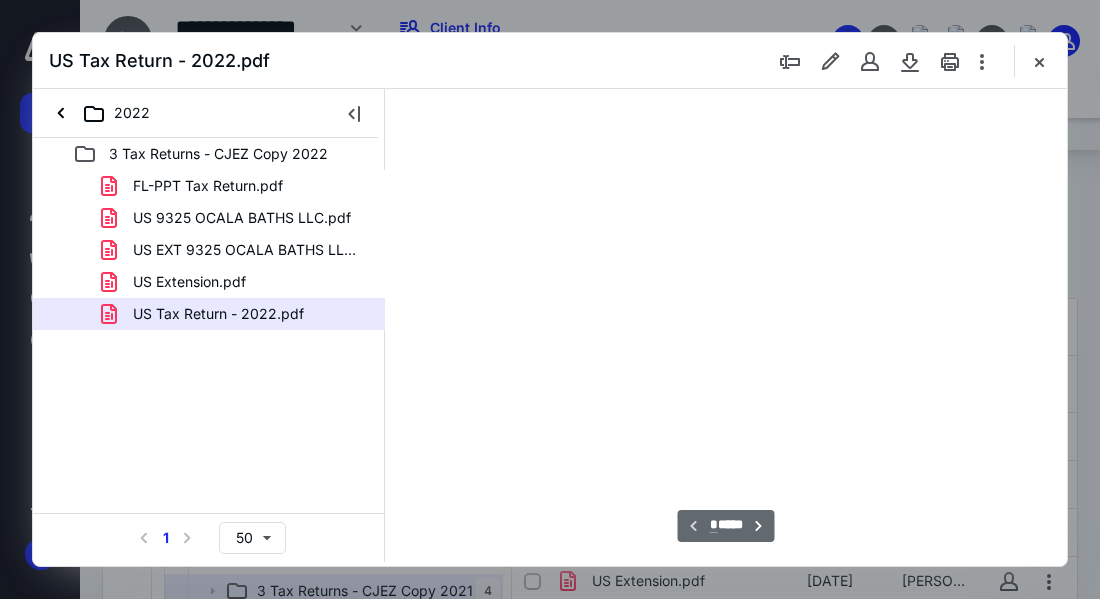 type on "47" 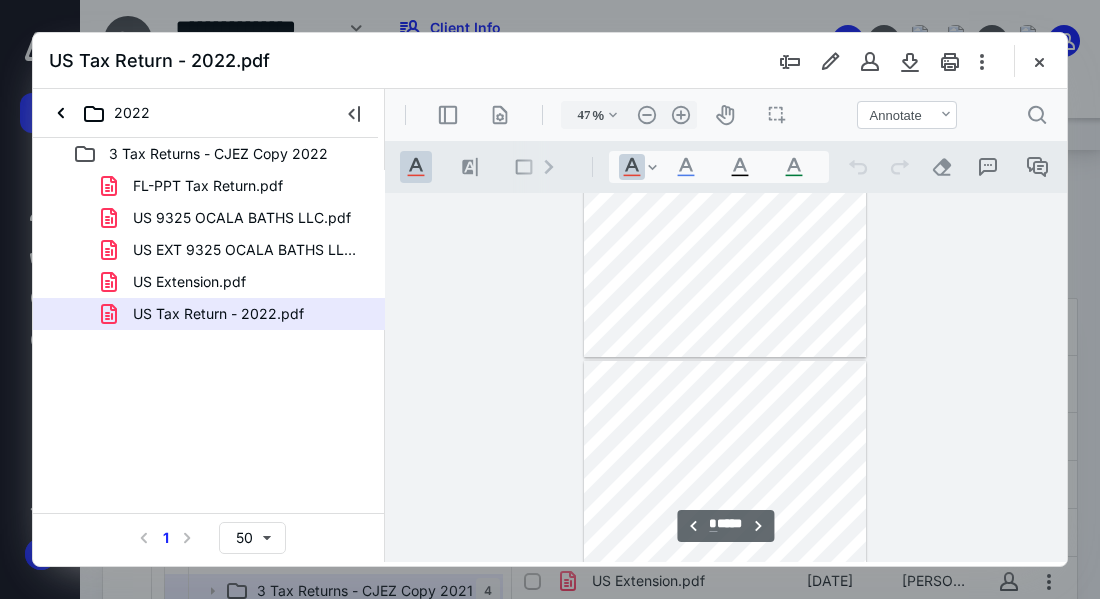 scroll, scrollTop: 2050, scrollLeft: 0, axis: vertical 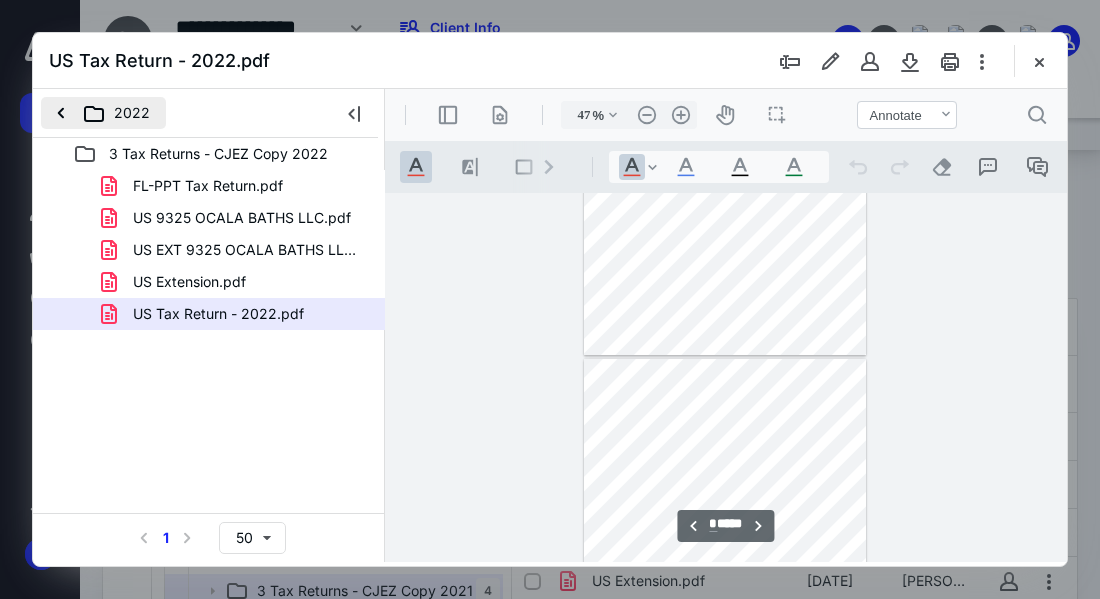 click on "2022" at bounding box center [103, 113] 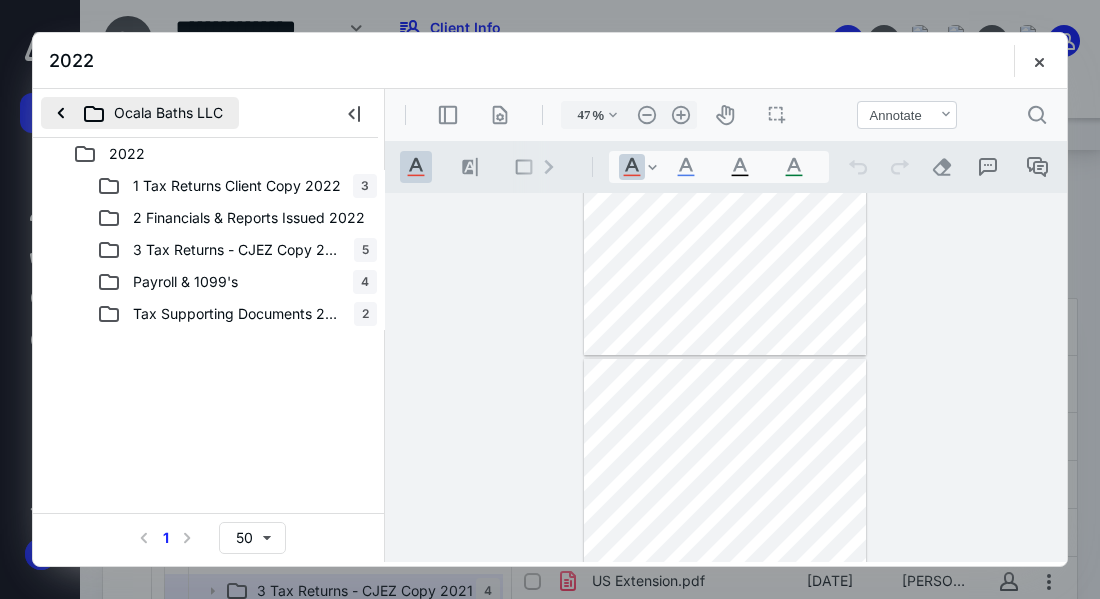 click on "Ocala Baths LLC" at bounding box center (140, 113) 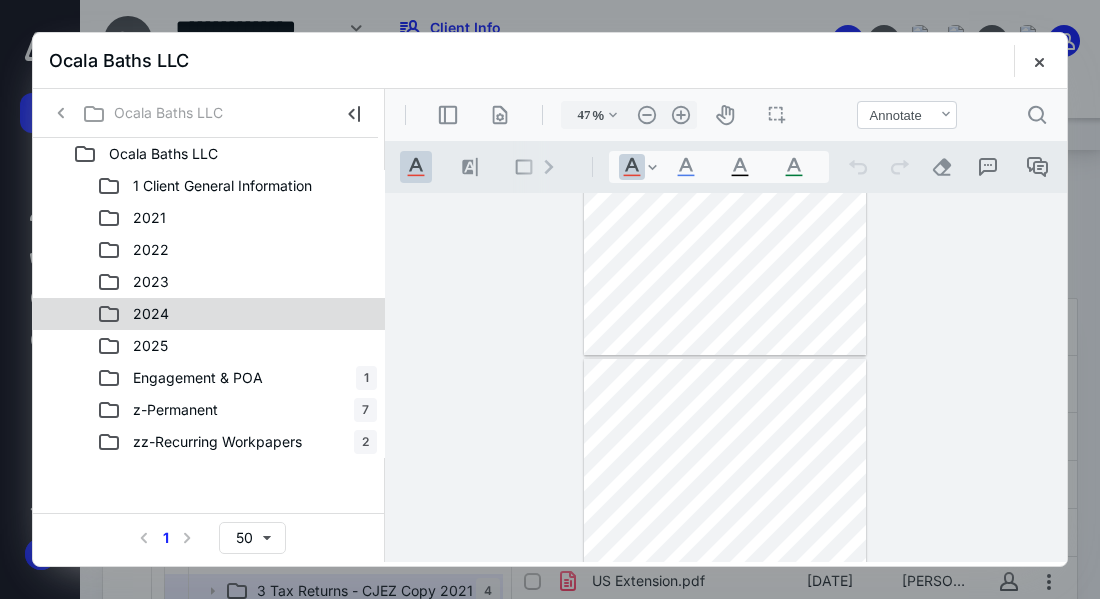 click on "2024" at bounding box center [209, 314] 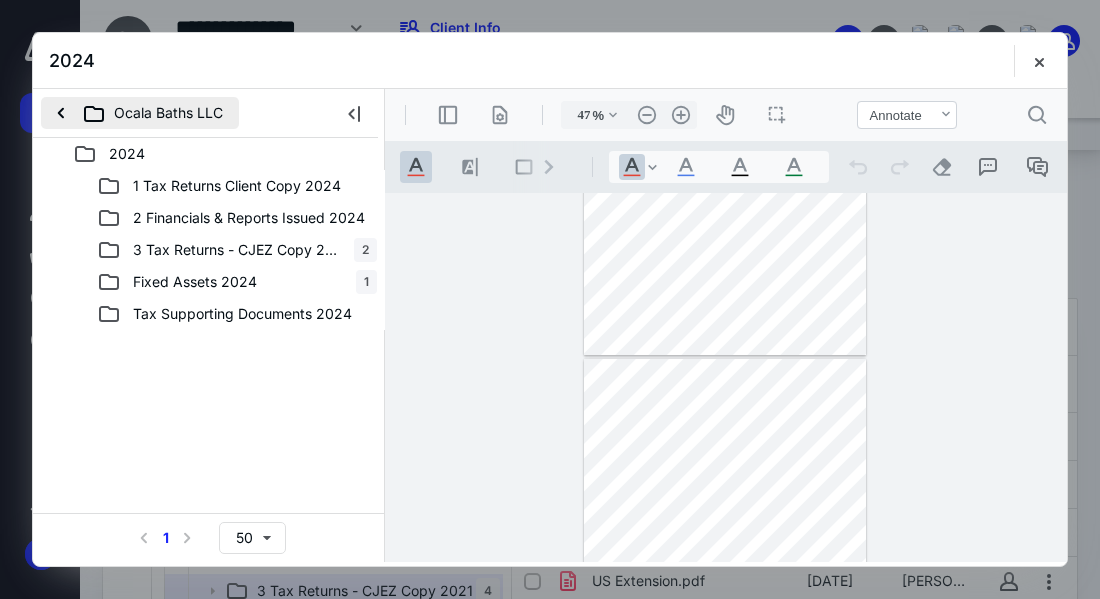 click on "Ocala Baths LLC" at bounding box center (140, 113) 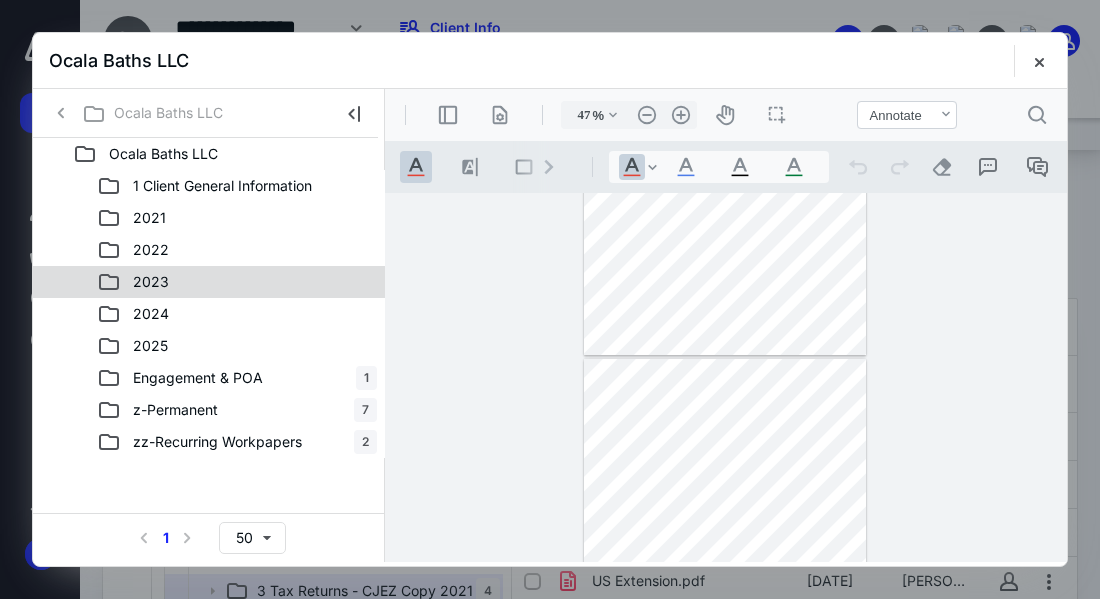 click on "2023" at bounding box center [151, 282] 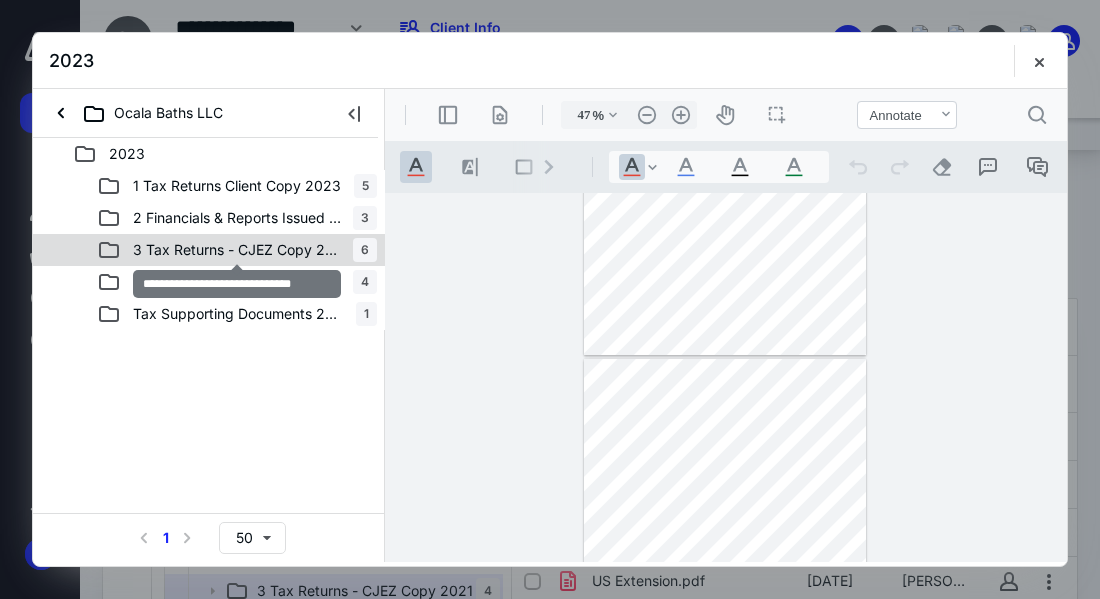 click on "3 Tax Returns - CJEZ Copy 2023" at bounding box center [237, 250] 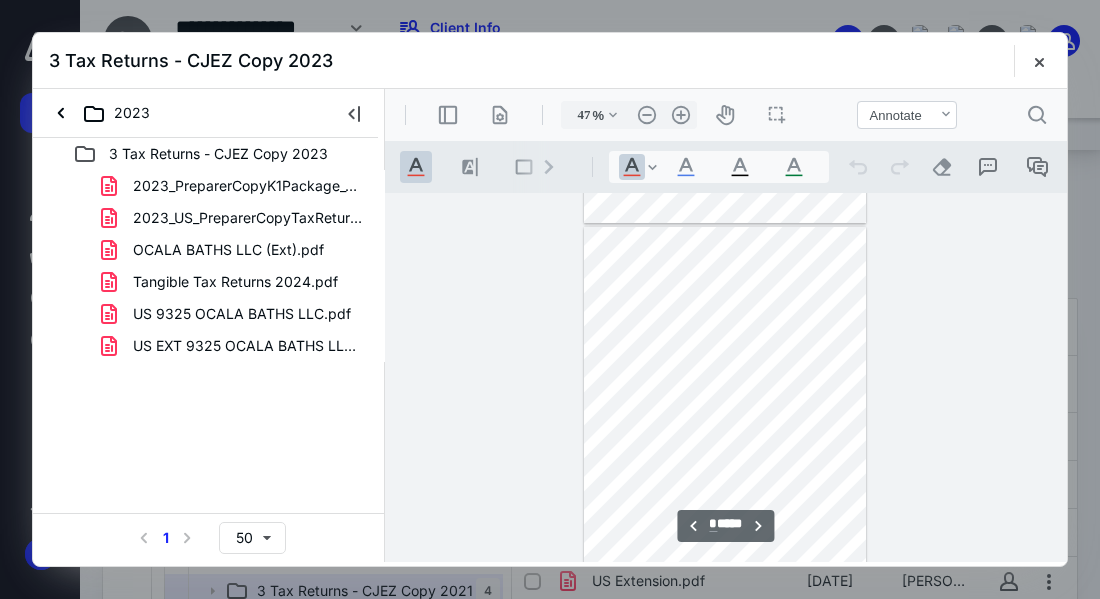 type on "*" 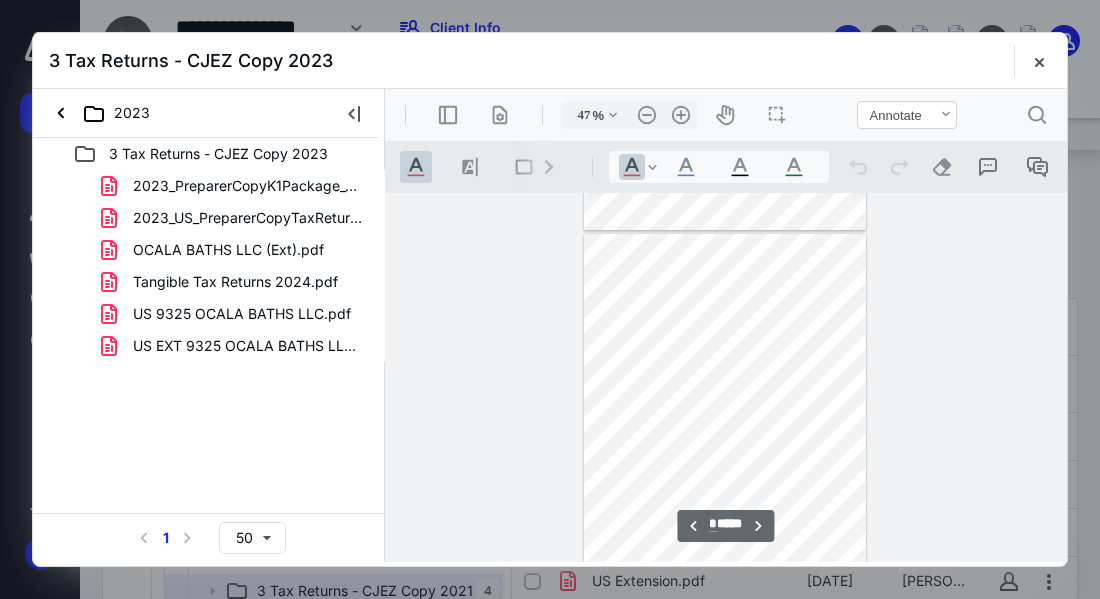 scroll, scrollTop: 1802, scrollLeft: 0, axis: vertical 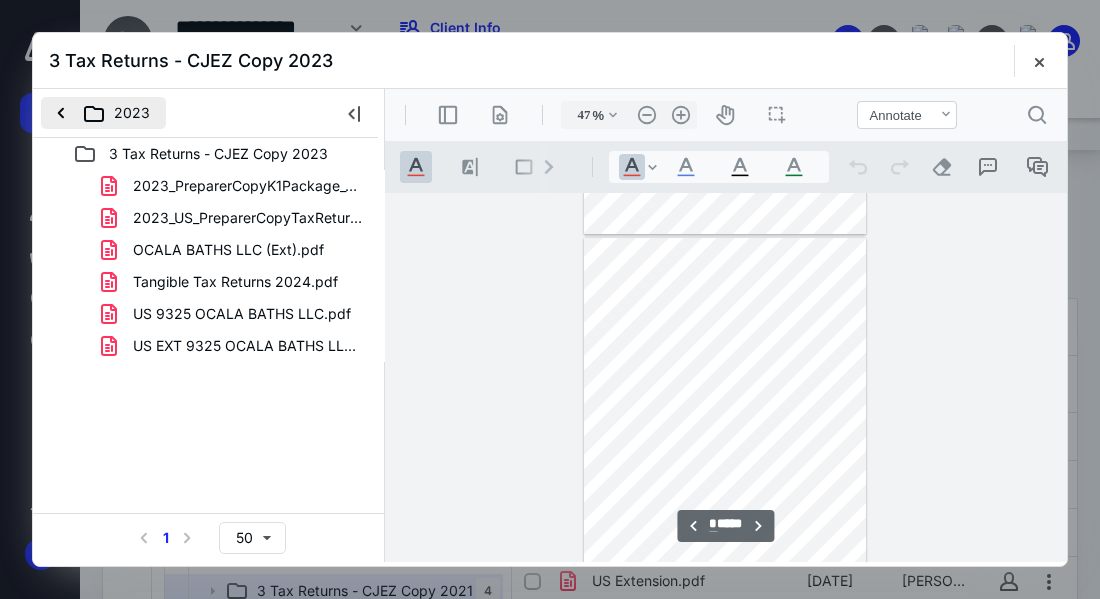click on "2023" at bounding box center [103, 113] 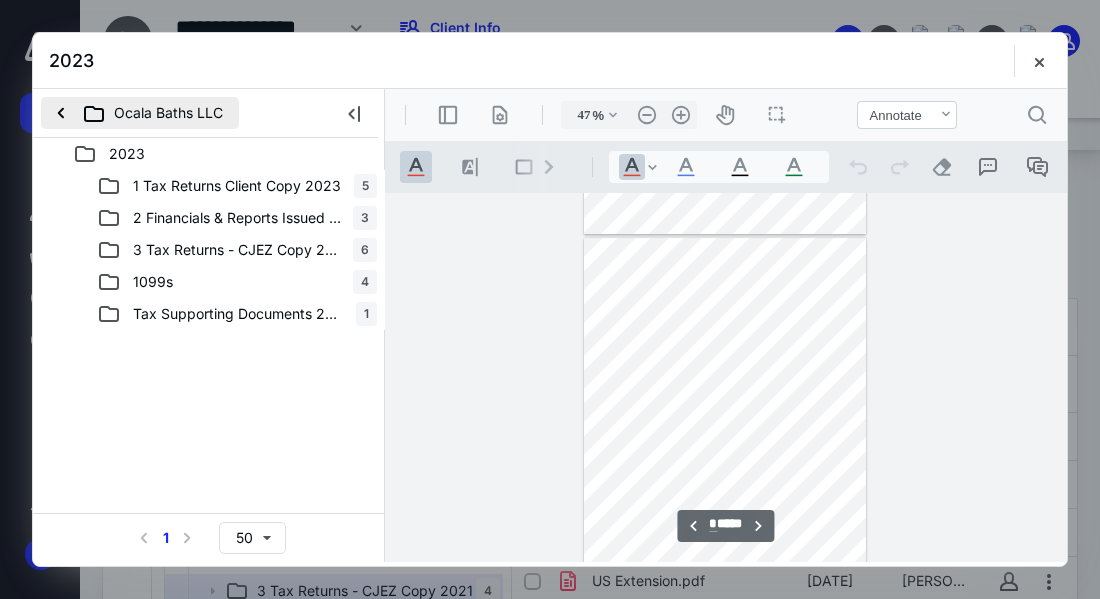click on "Ocala Baths LLC" at bounding box center [140, 113] 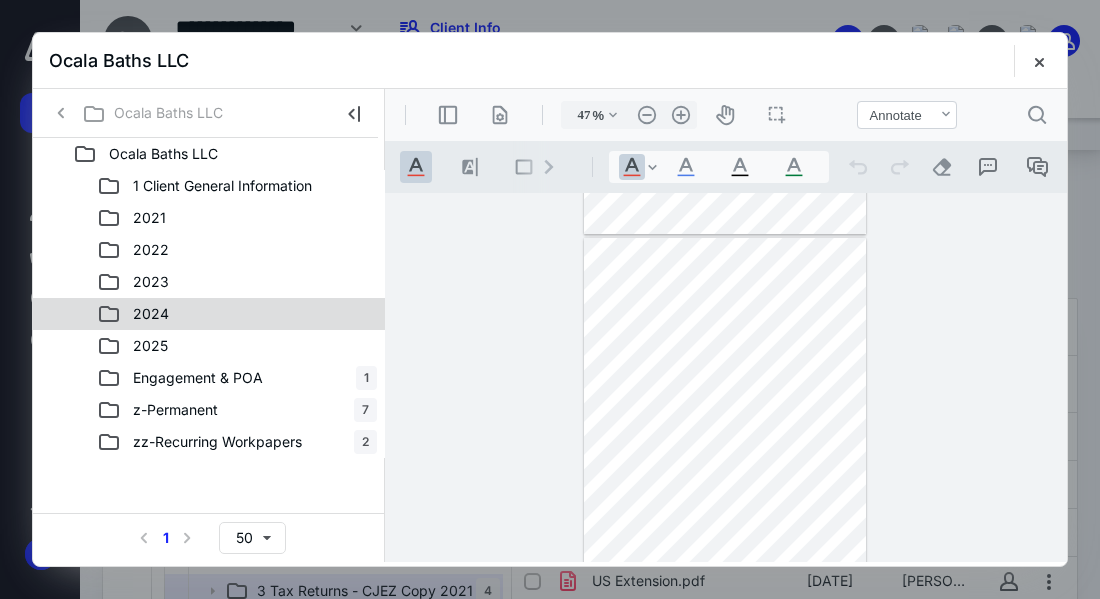 click on "2024" at bounding box center [151, 314] 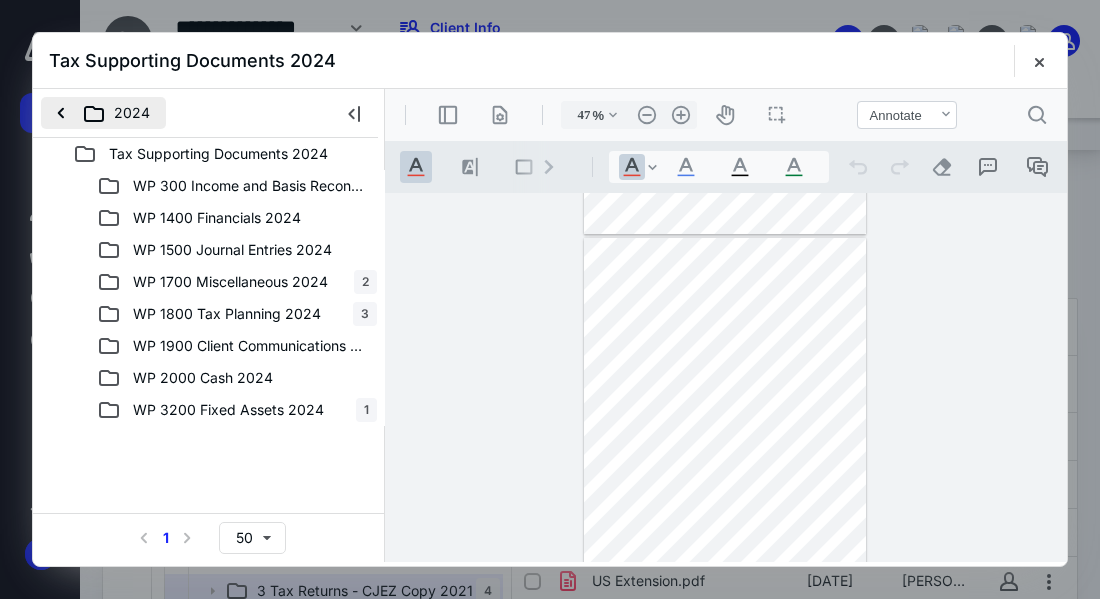 click on "2024" at bounding box center [103, 113] 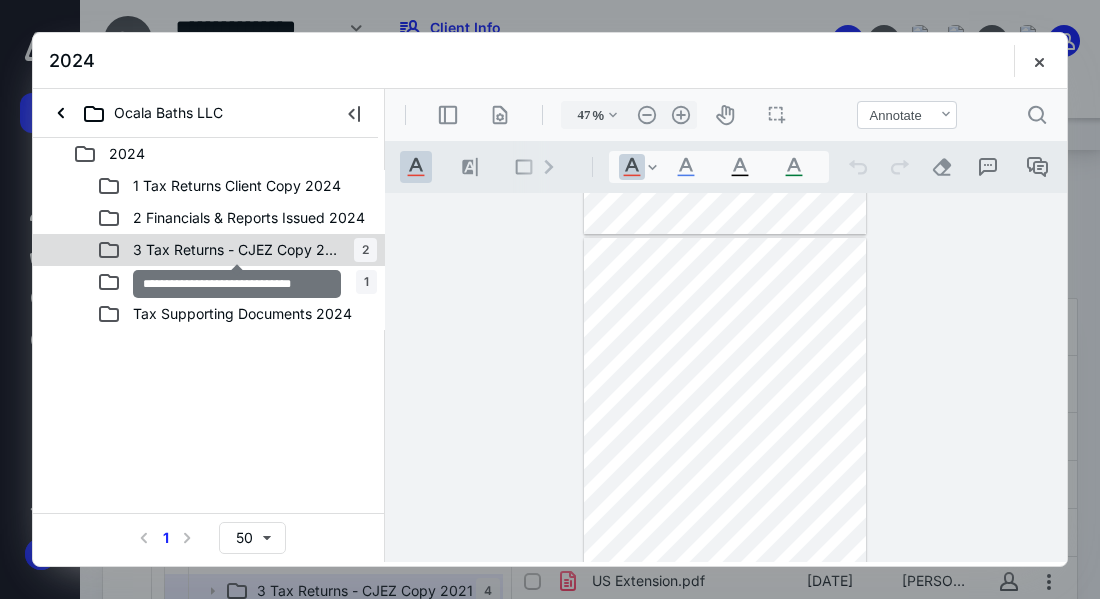 click on "3 Tax Returns - CJEZ Copy 2024" at bounding box center (237, 250) 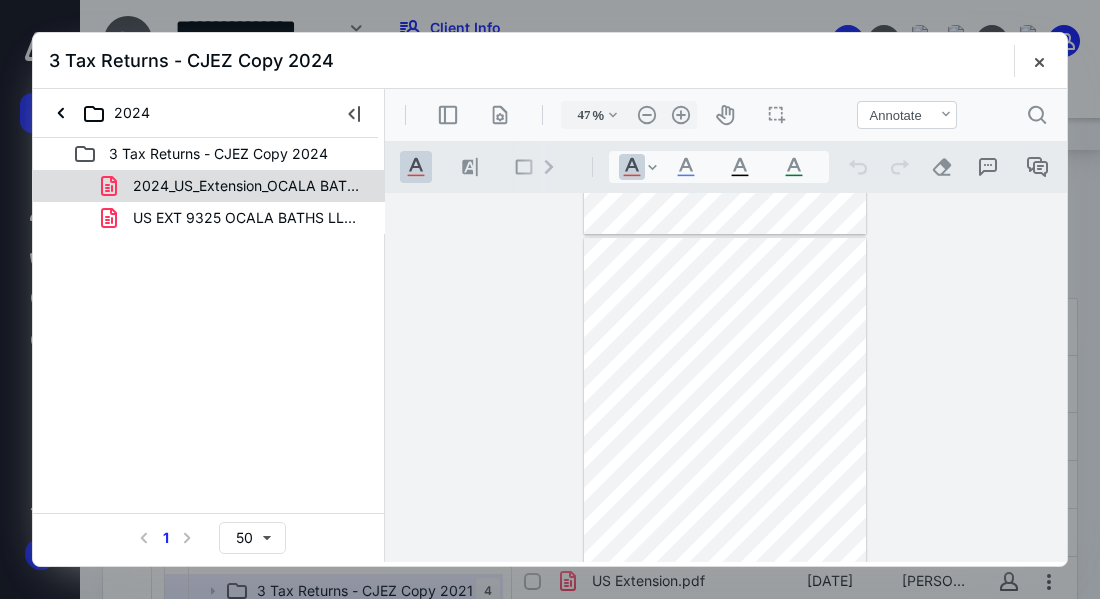 click on "2024_US_Extension_OCALA BATHS LLC_15194.pdf" at bounding box center [237, 186] 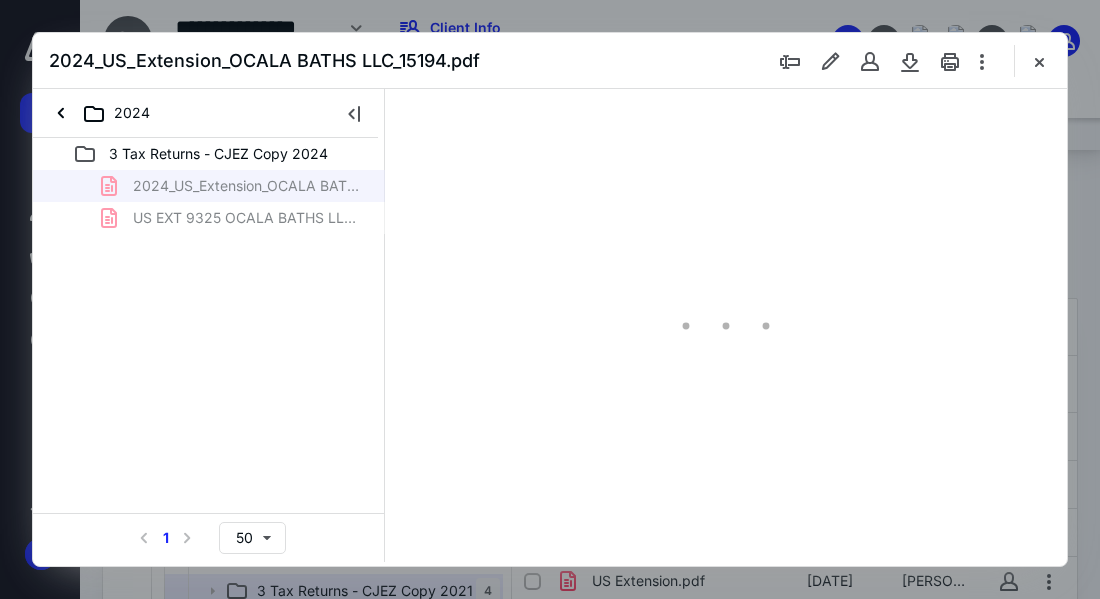 type on "109" 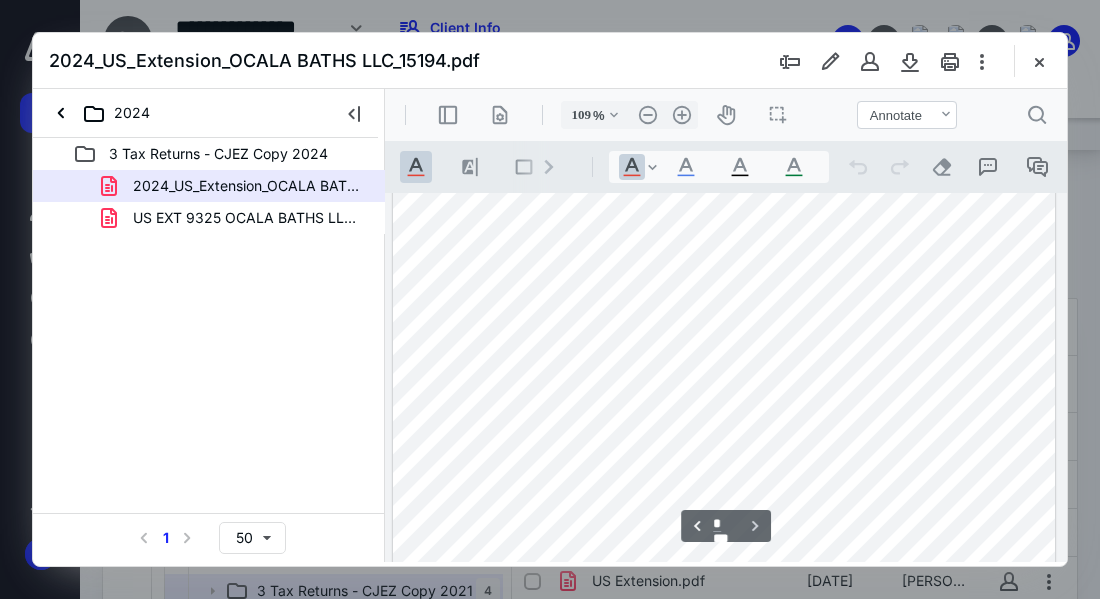 scroll, scrollTop: 1361, scrollLeft: 0, axis: vertical 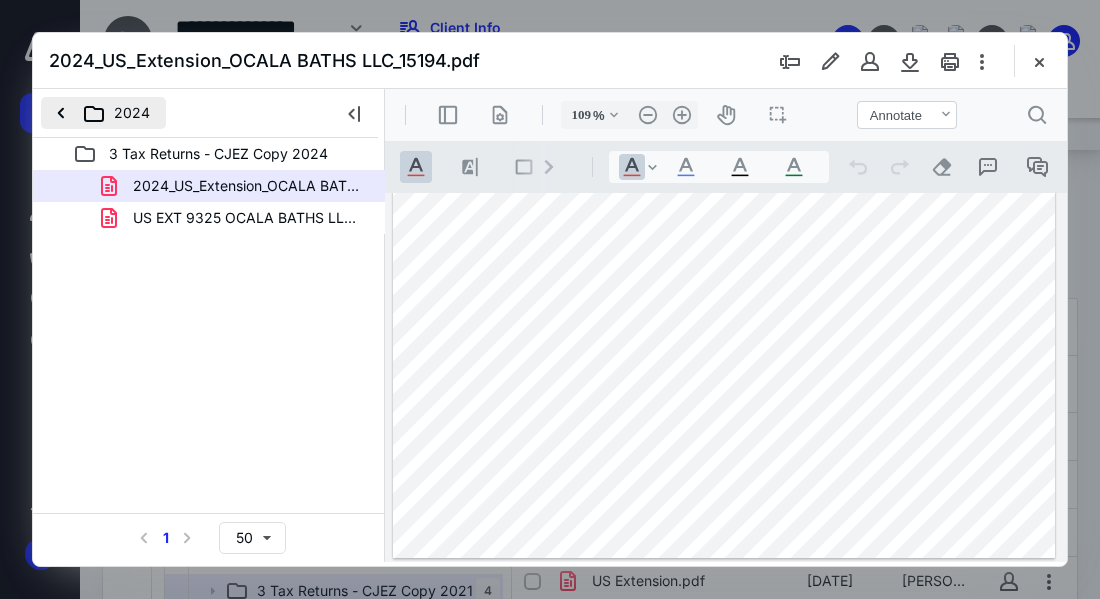 click on "2024" at bounding box center (103, 113) 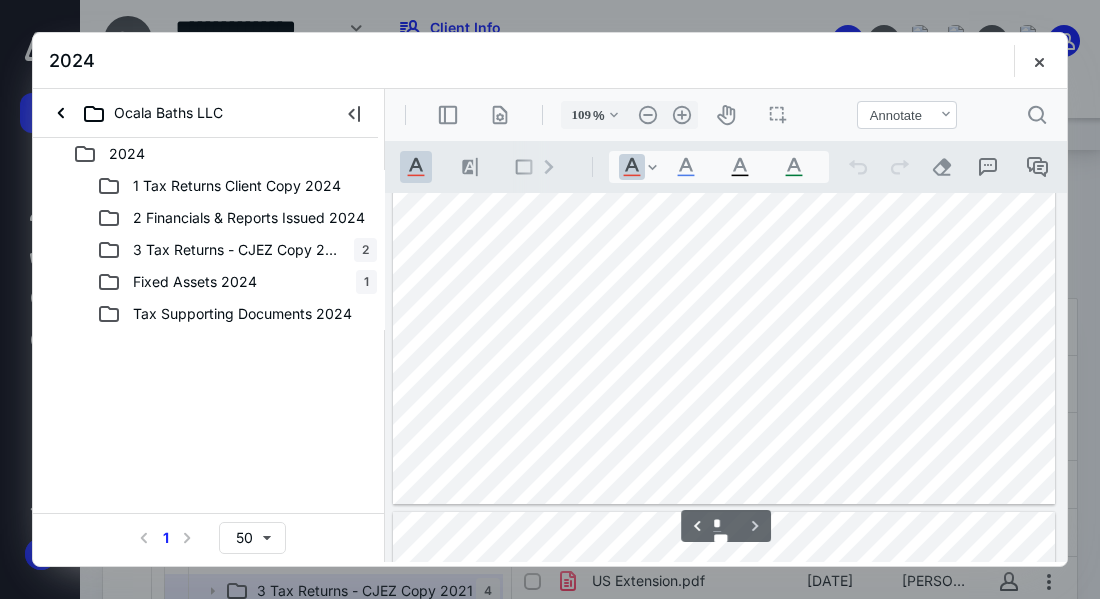 type on "*" 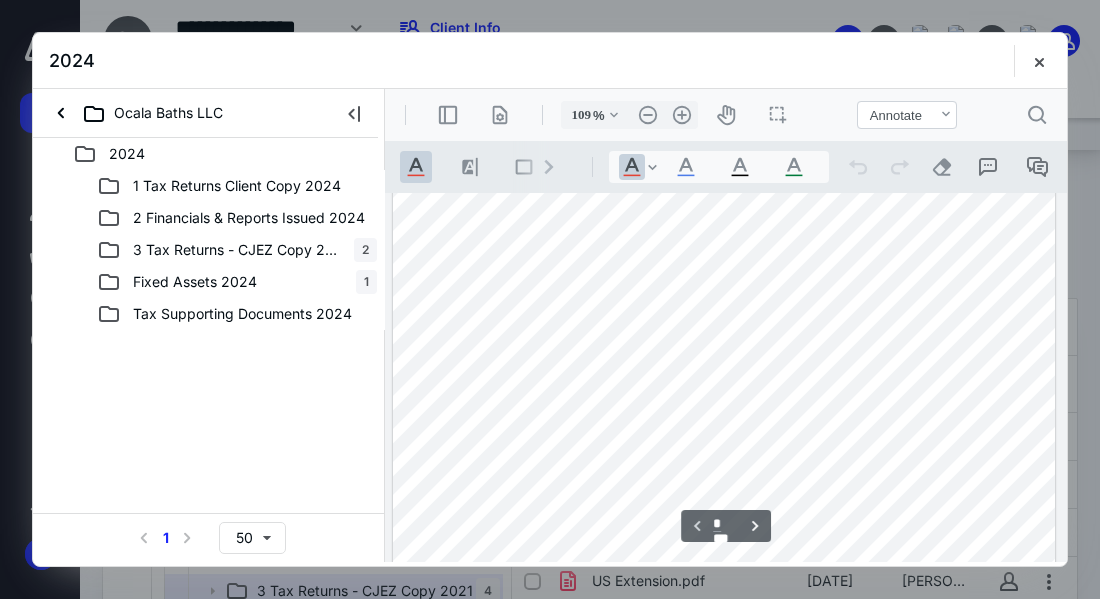 scroll, scrollTop: 0, scrollLeft: 0, axis: both 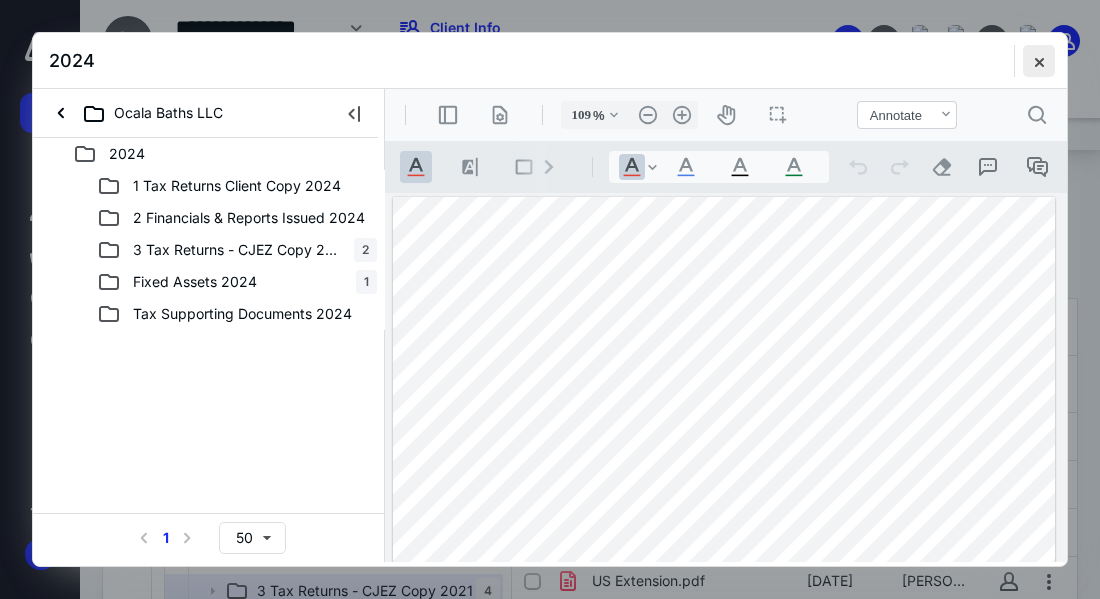 click at bounding box center (1039, 61) 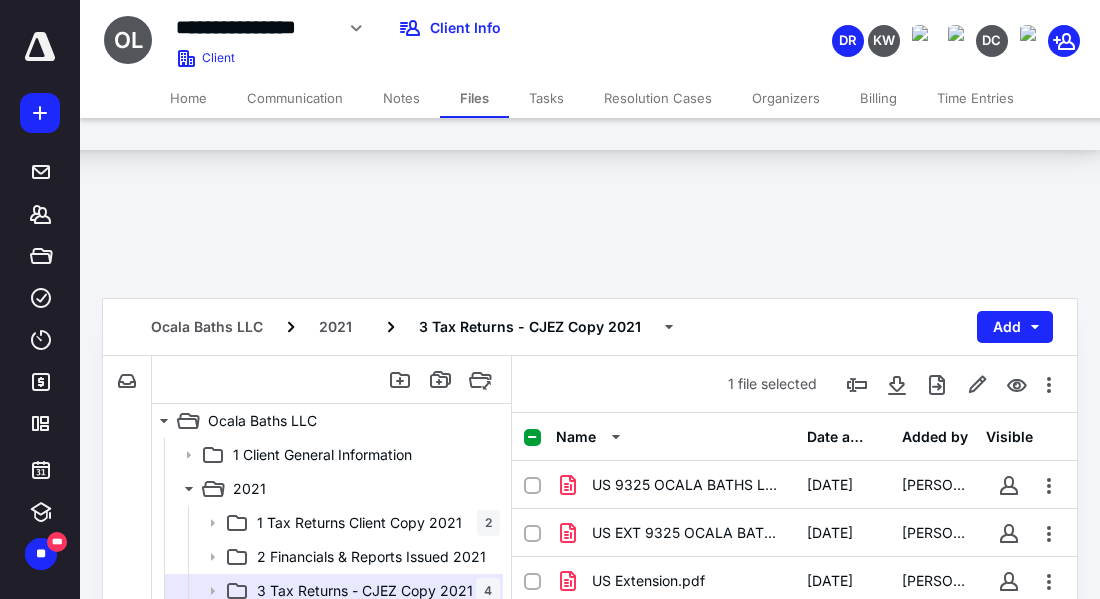 click on "Home Communication Notes Files Tasks Resolution Cases Organizers Billing Time Entries" at bounding box center [592, 98] 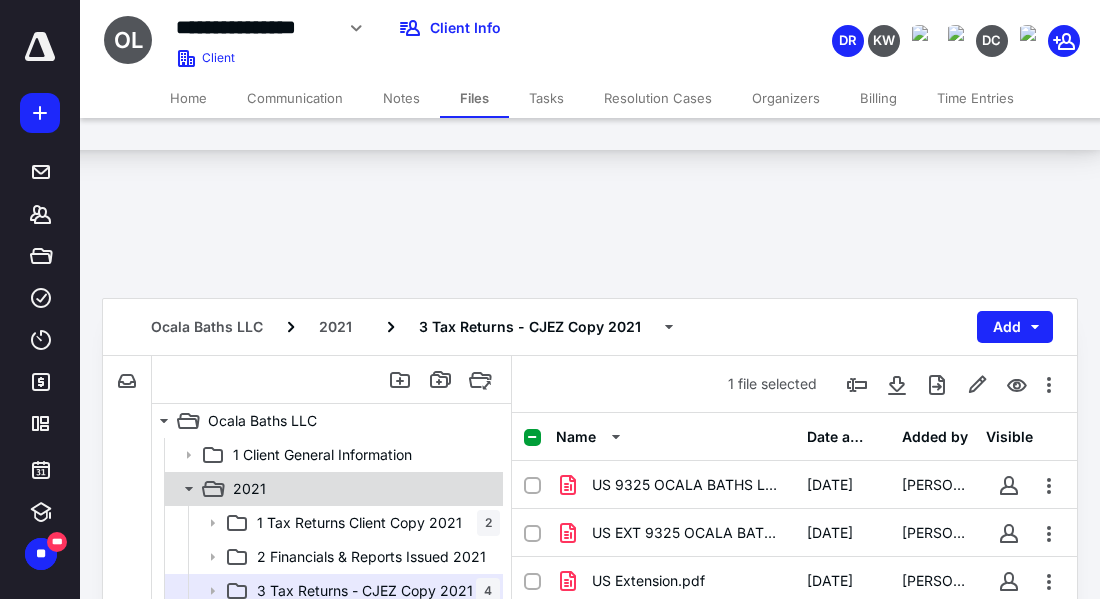 click 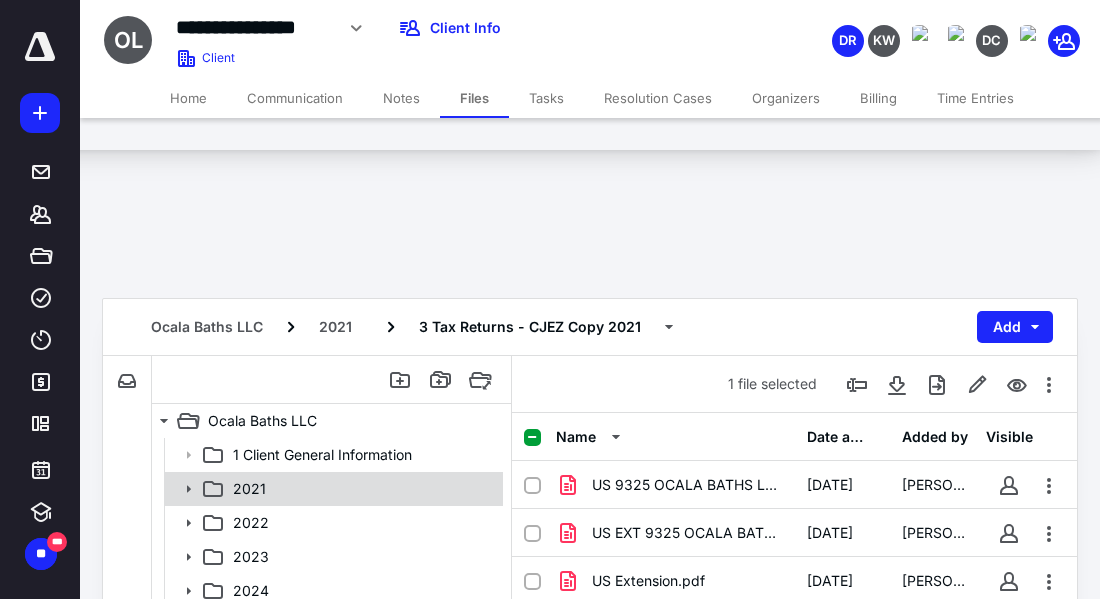 click 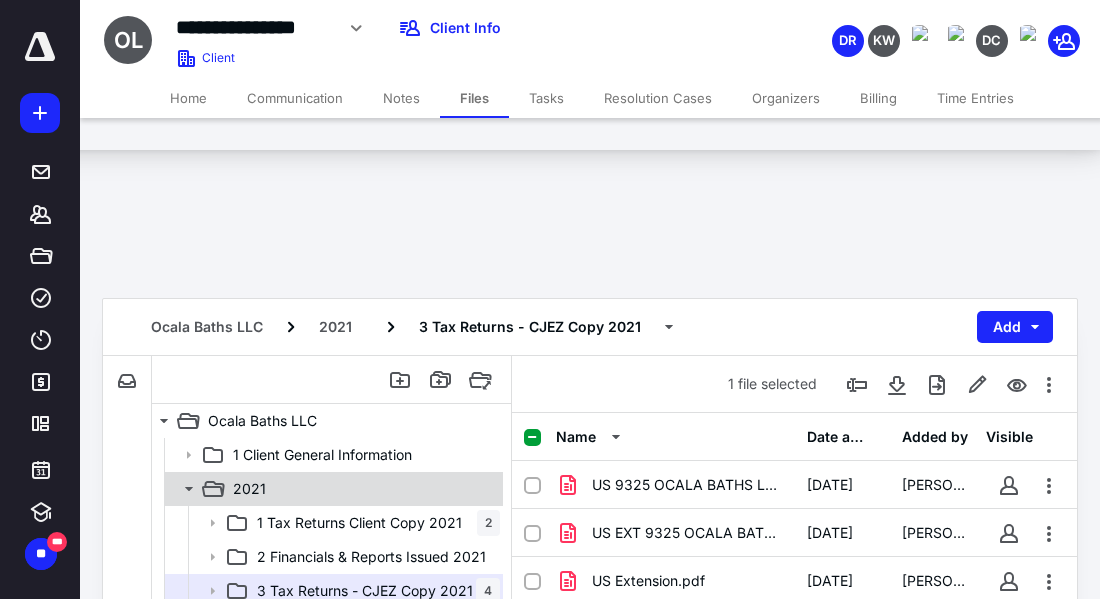 click 